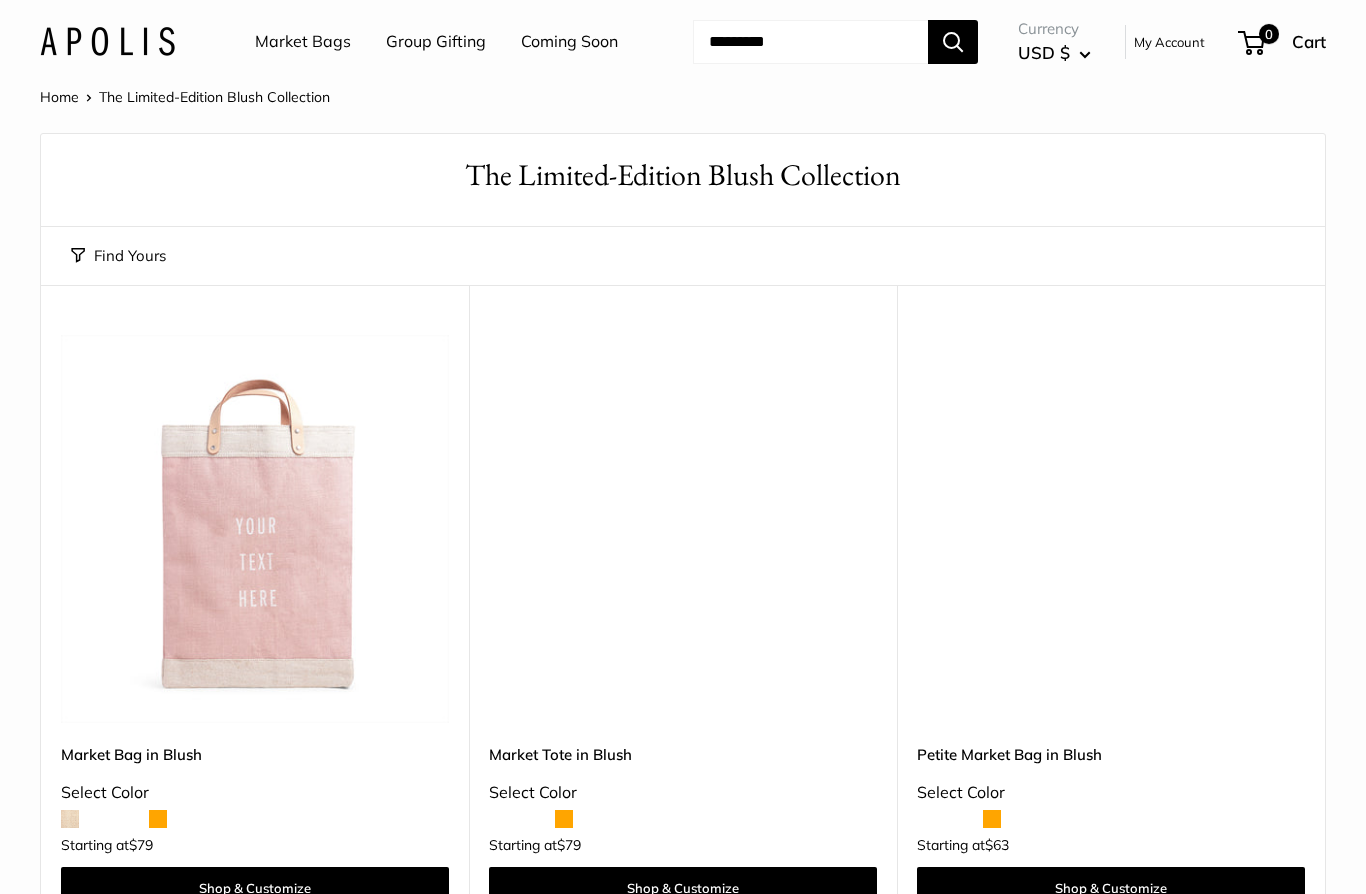 scroll, scrollTop: 0, scrollLeft: 0, axis: both 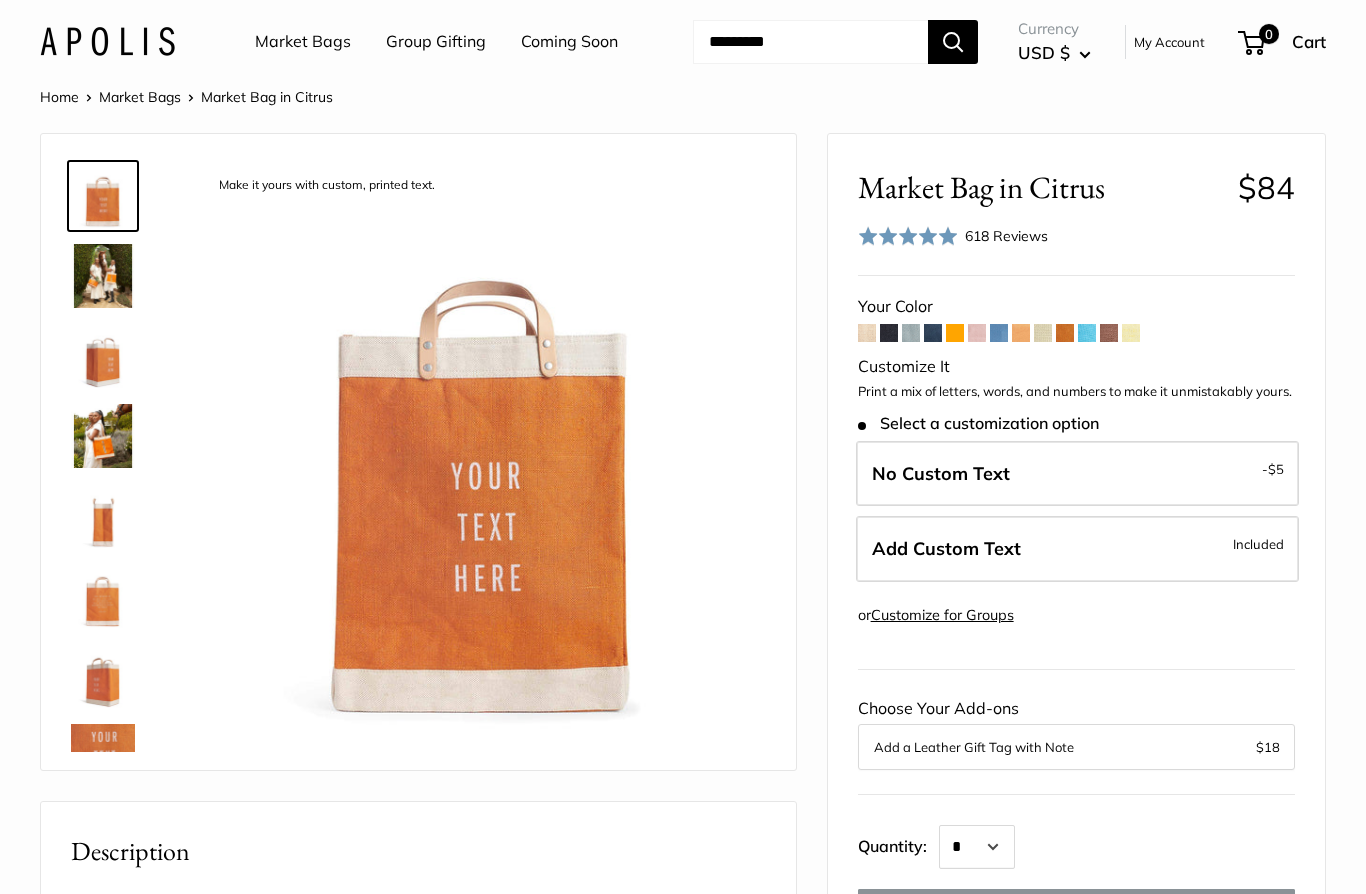 click at bounding box center [103, 436] 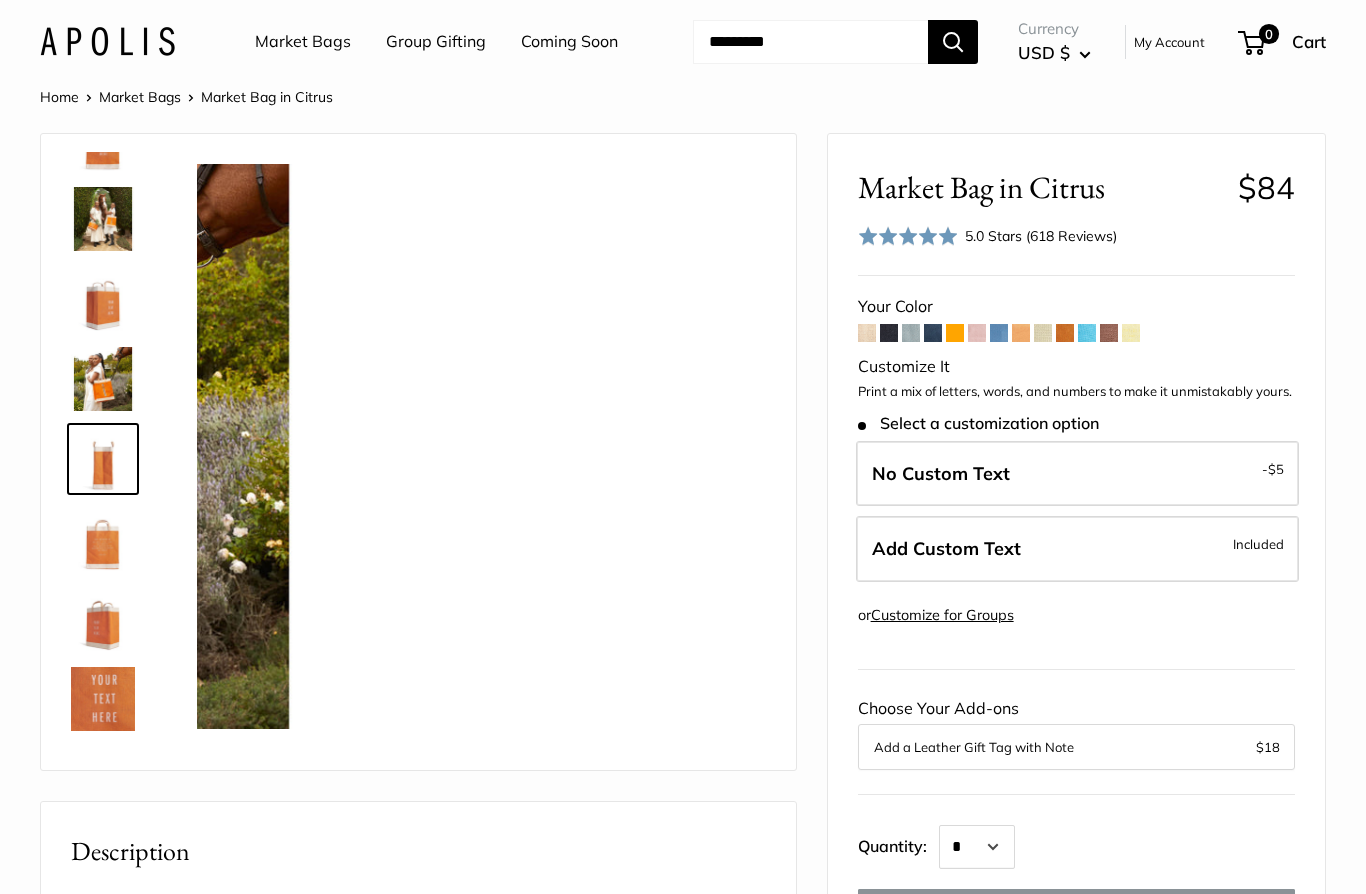 scroll, scrollTop: 62, scrollLeft: 0, axis: vertical 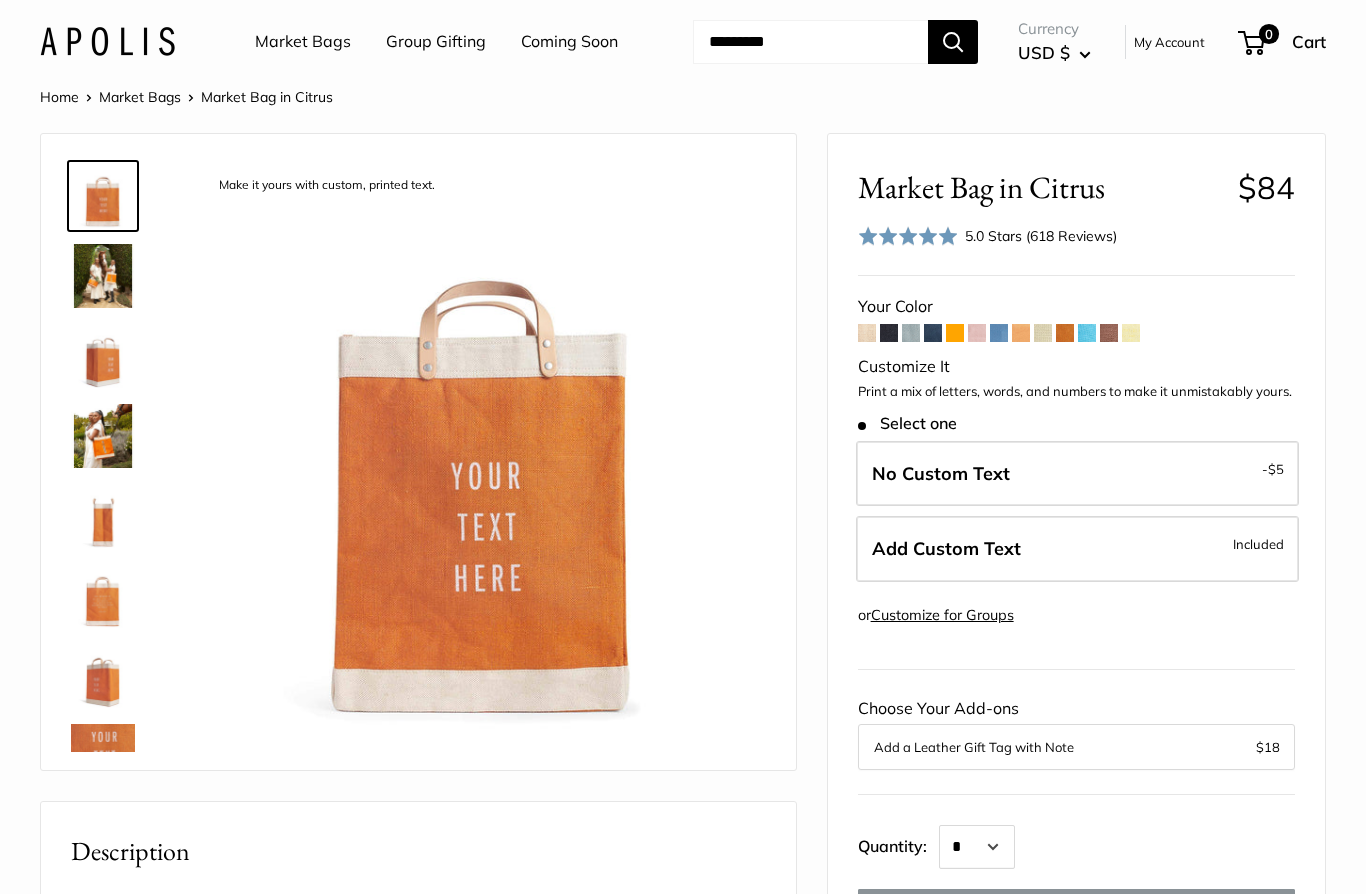 click at bounding box center [1087, 333] 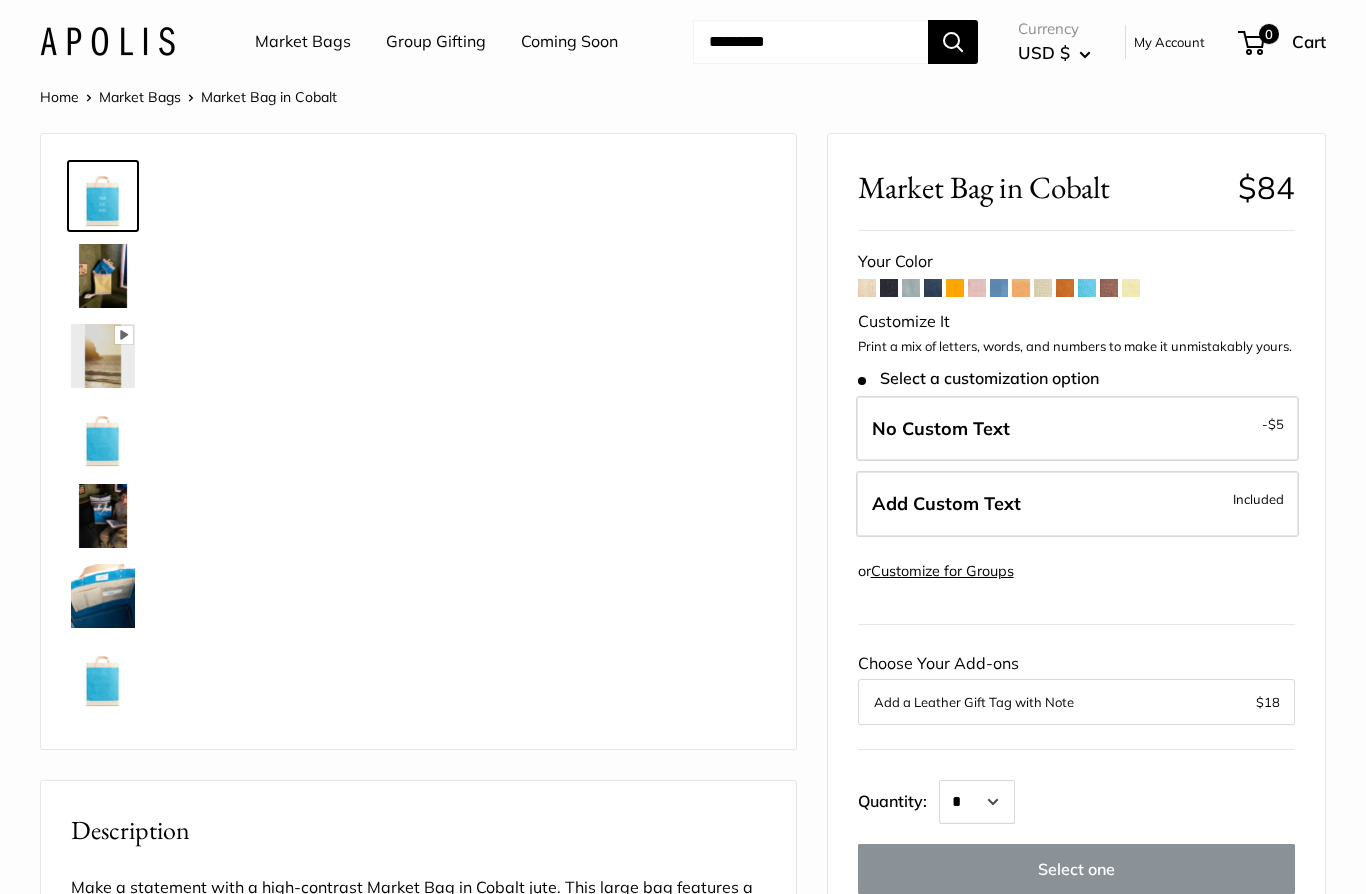 scroll, scrollTop: 0, scrollLeft: 0, axis: both 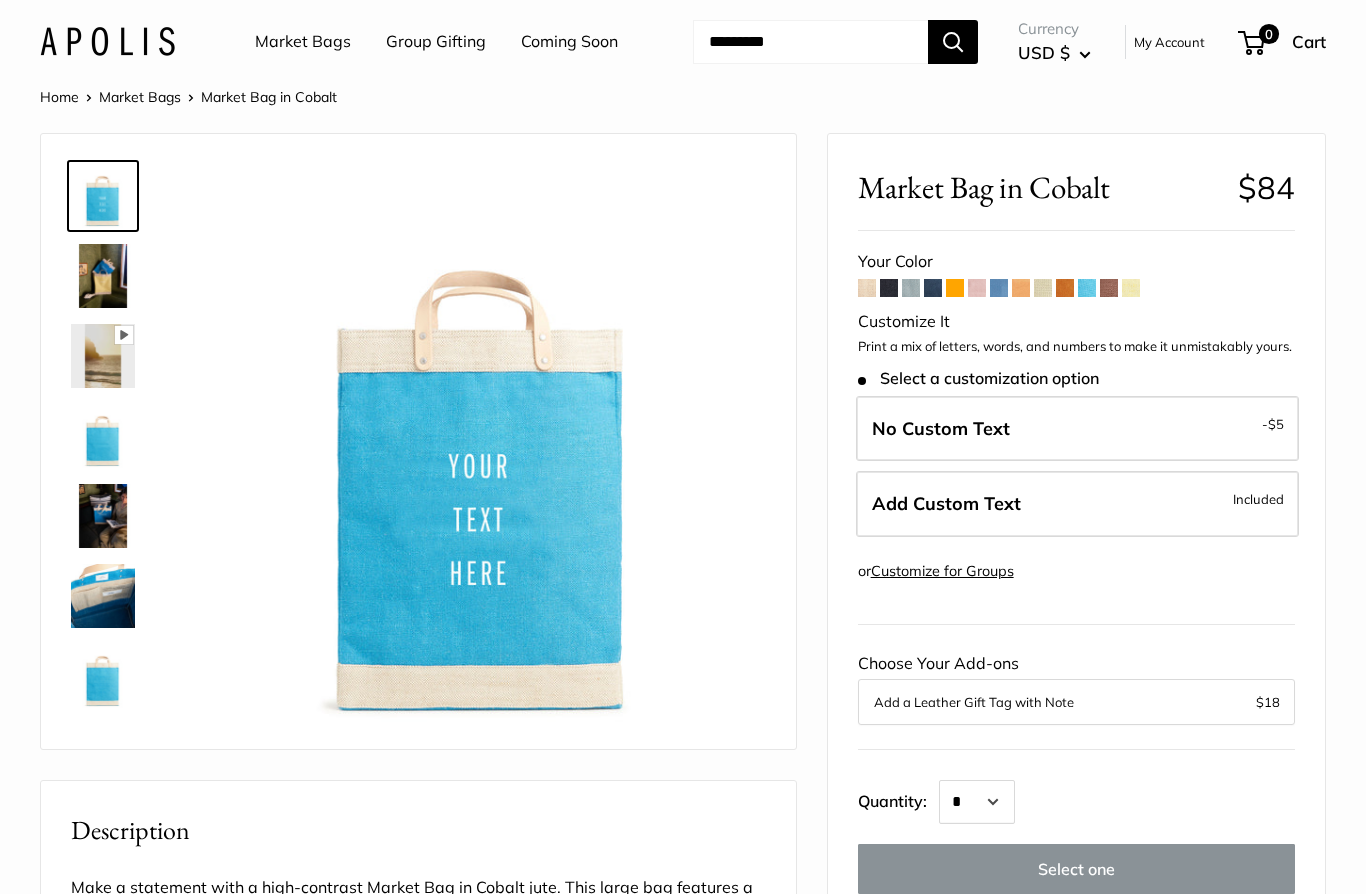 click at bounding box center [867, 288] 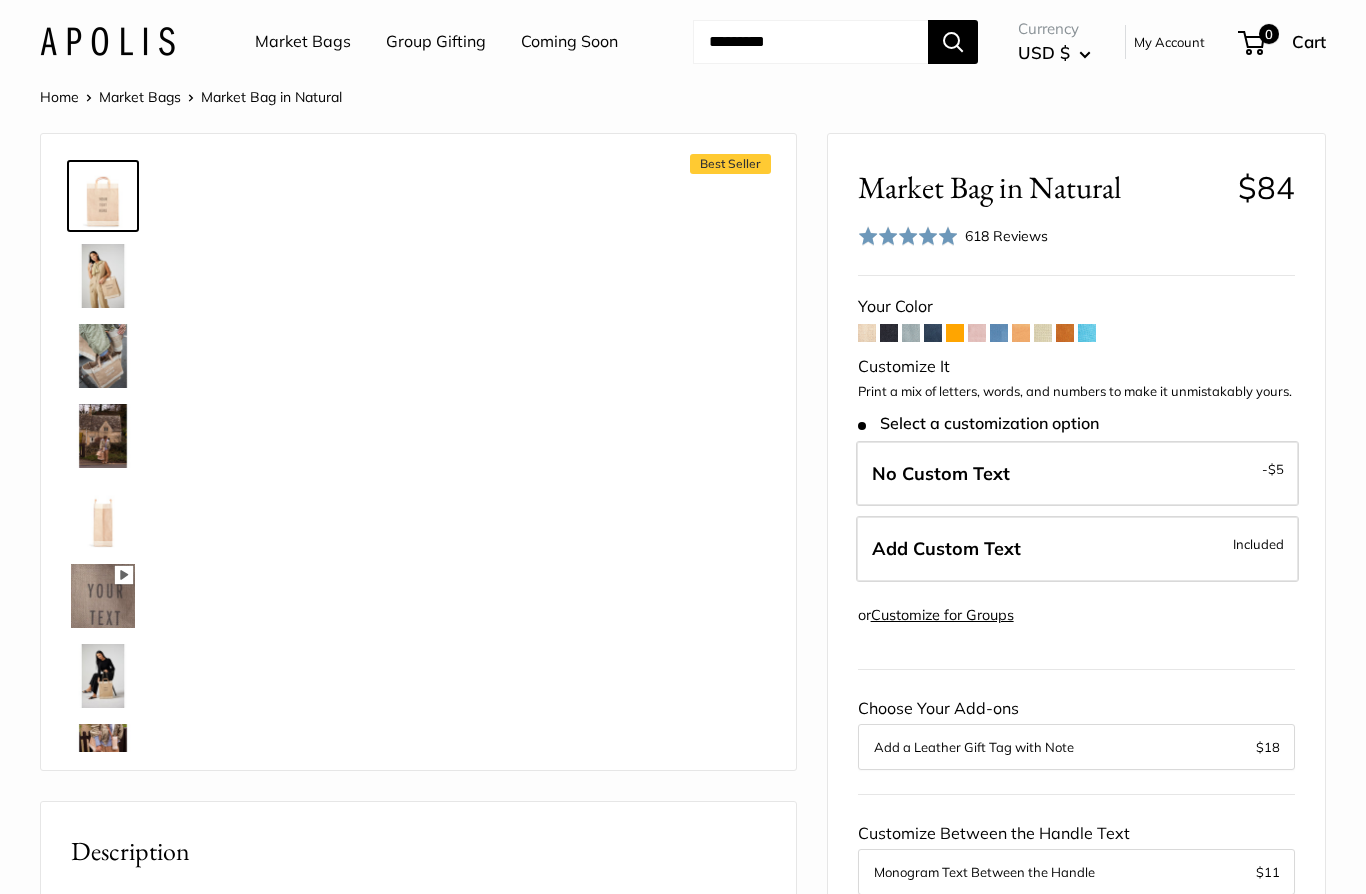 scroll, scrollTop: 0, scrollLeft: 0, axis: both 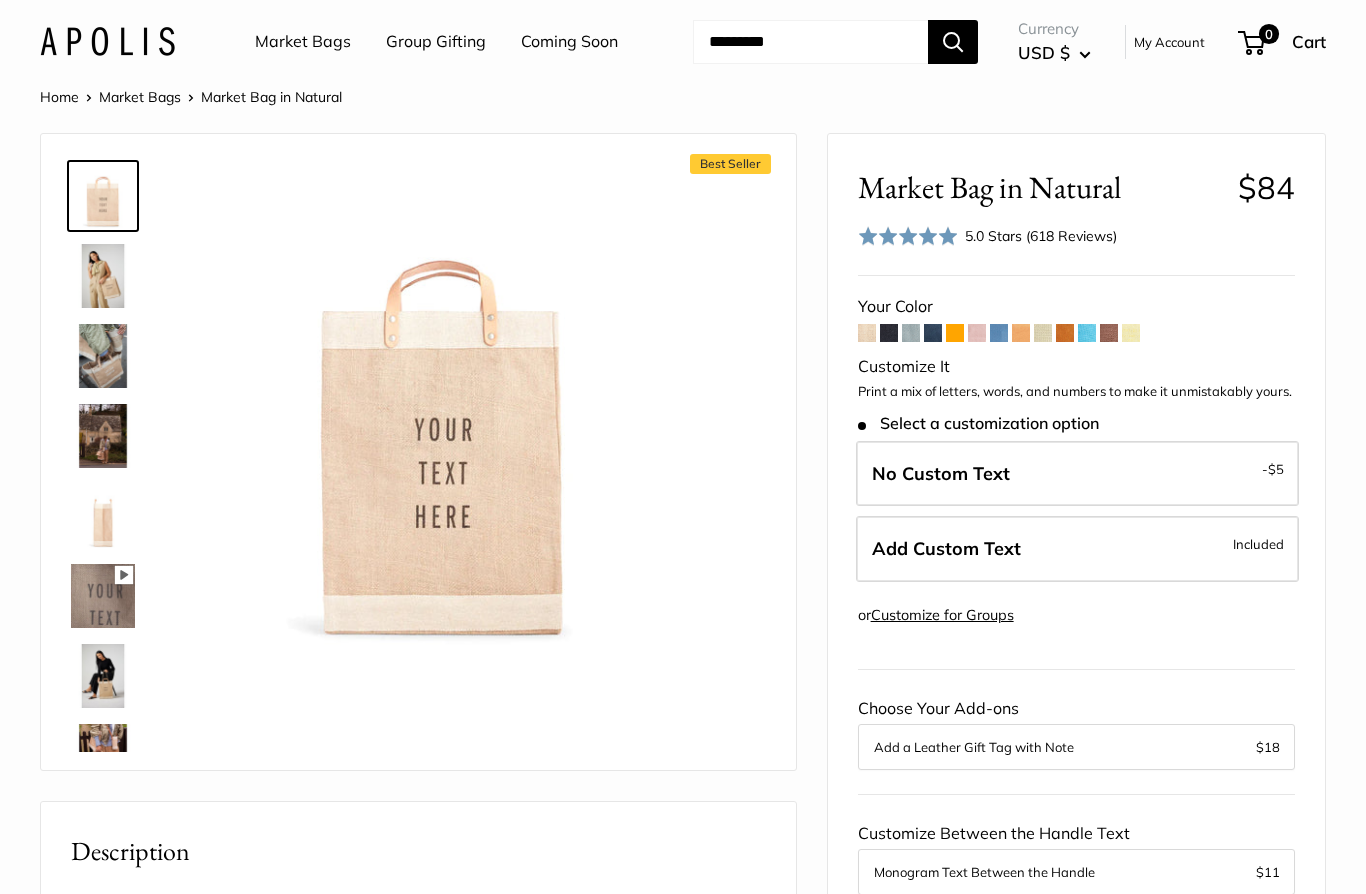 click at bounding box center [889, 333] 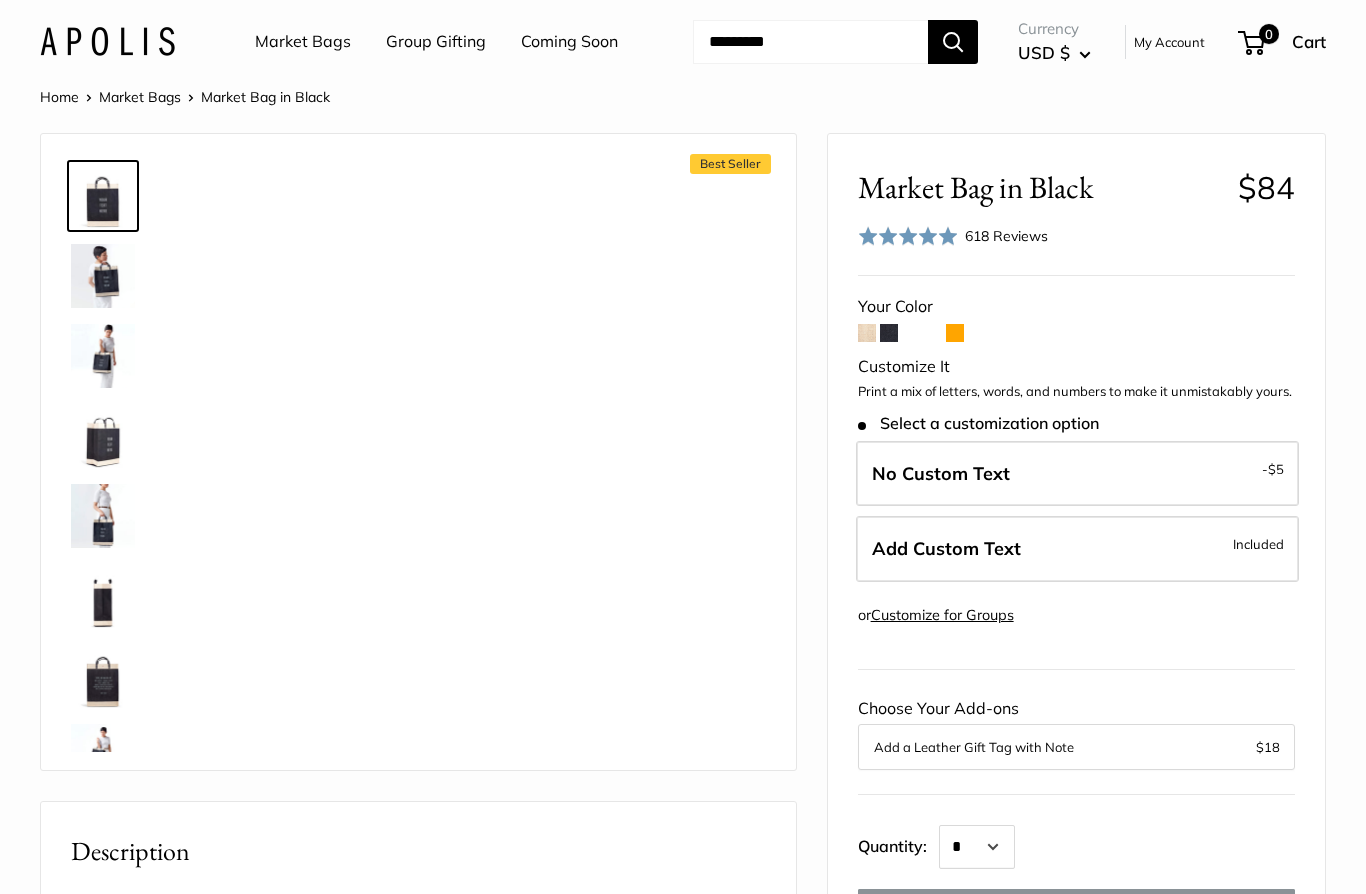 scroll, scrollTop: 0, scrollLeft: 0, axis: both 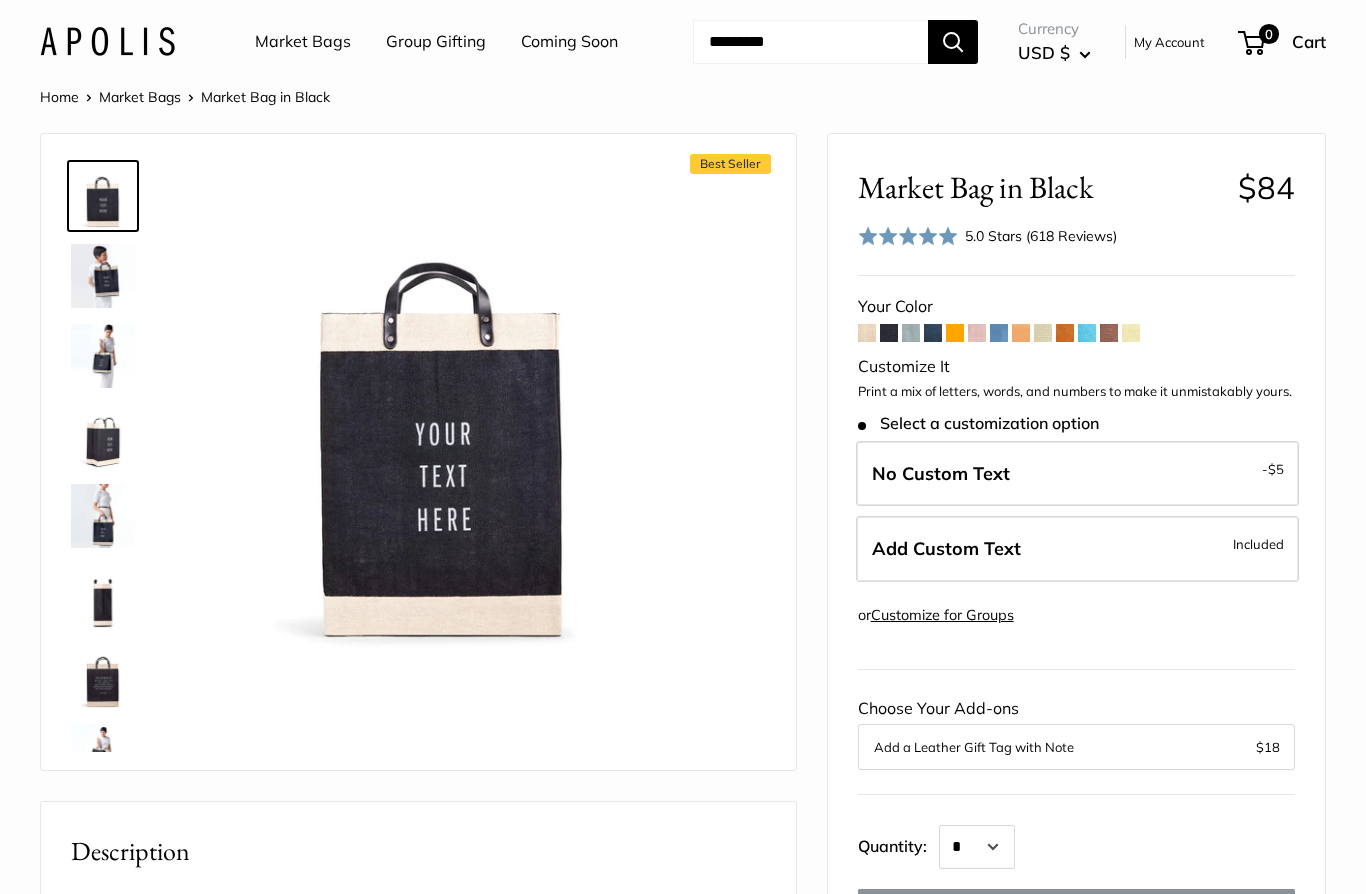 click at bounding box center (911, 333) 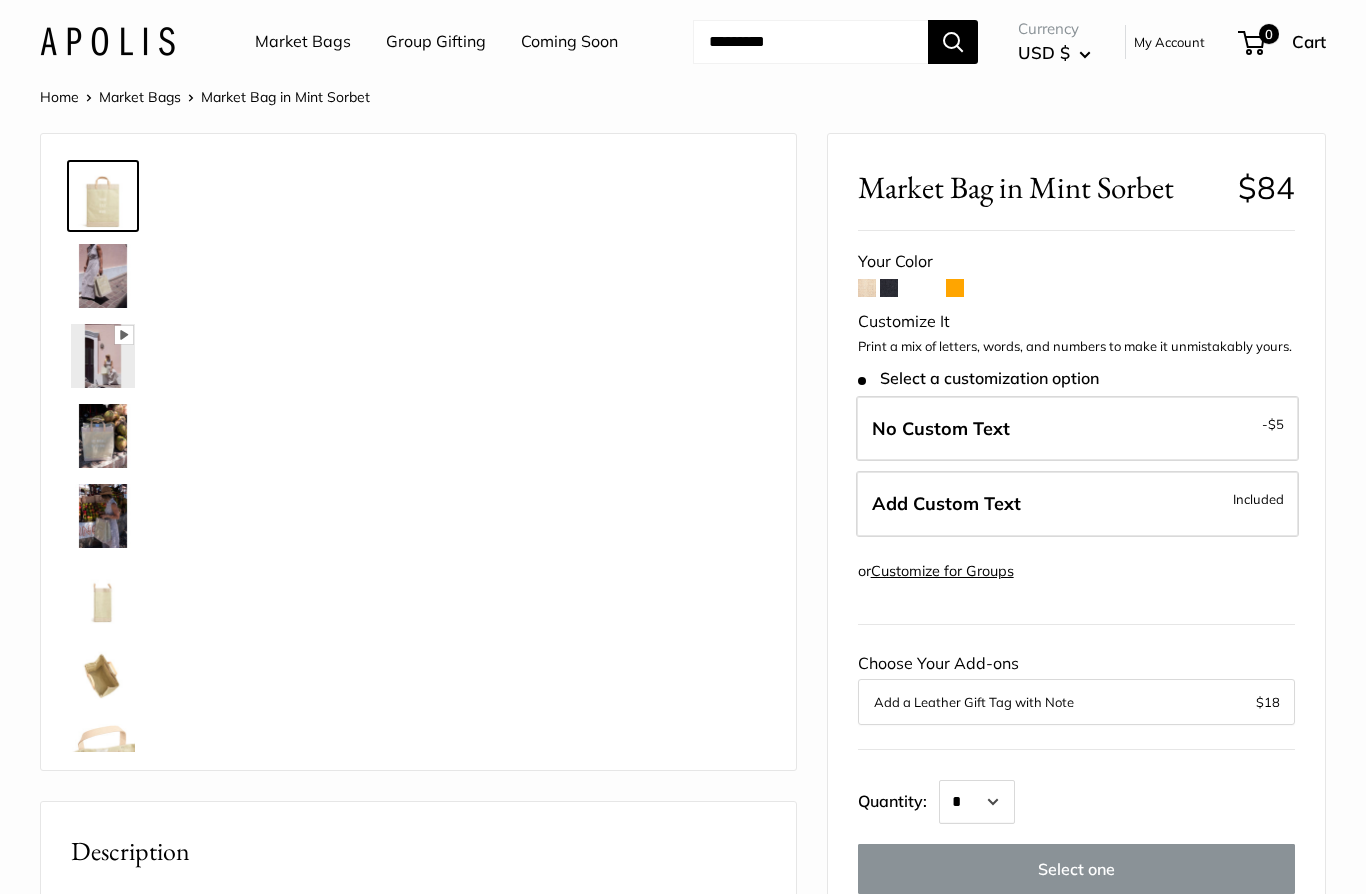 scroll, scrollTop: 0, scrollLeft: 0, axis: both 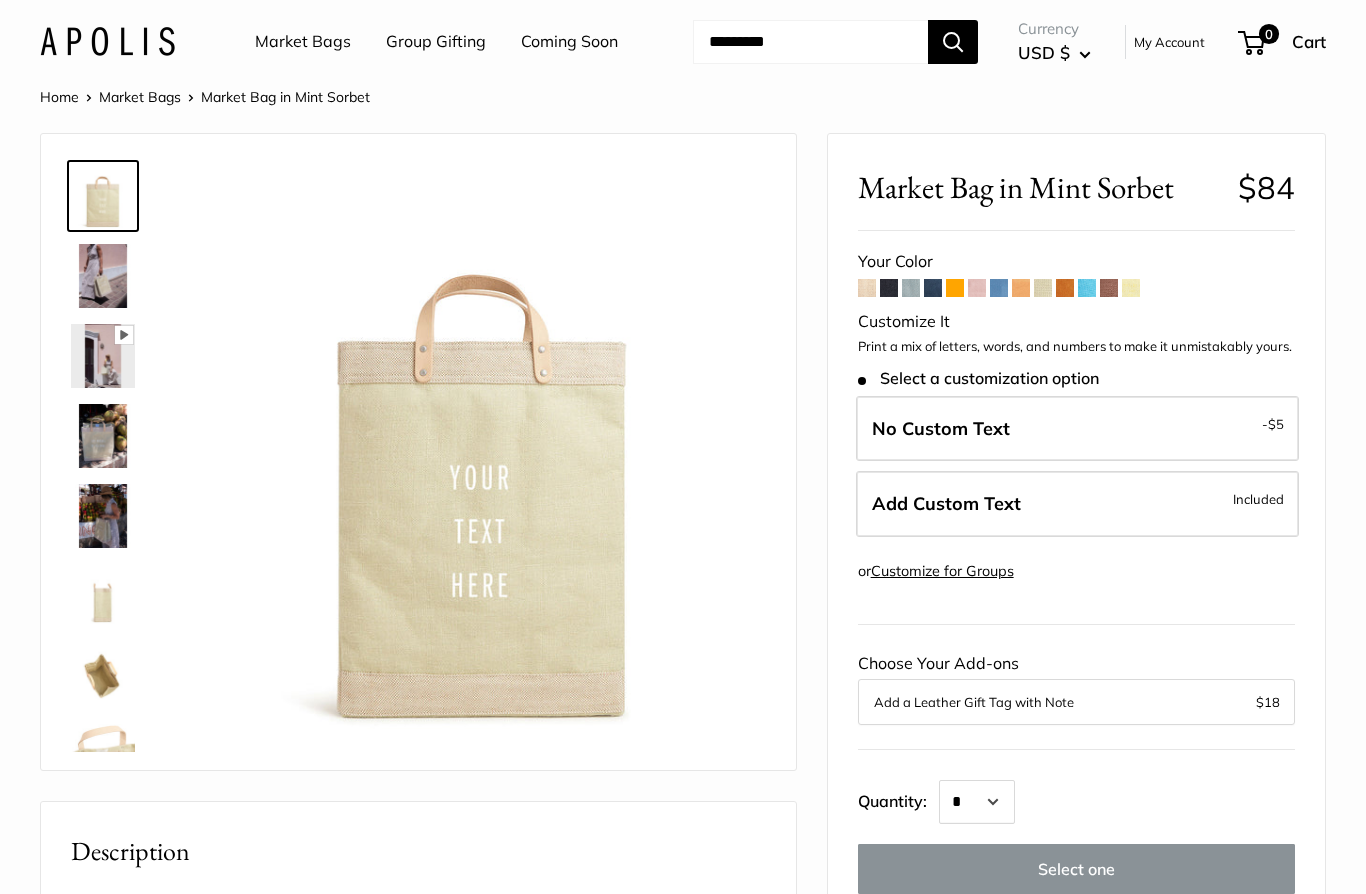click at bounding box center (1065, 288) 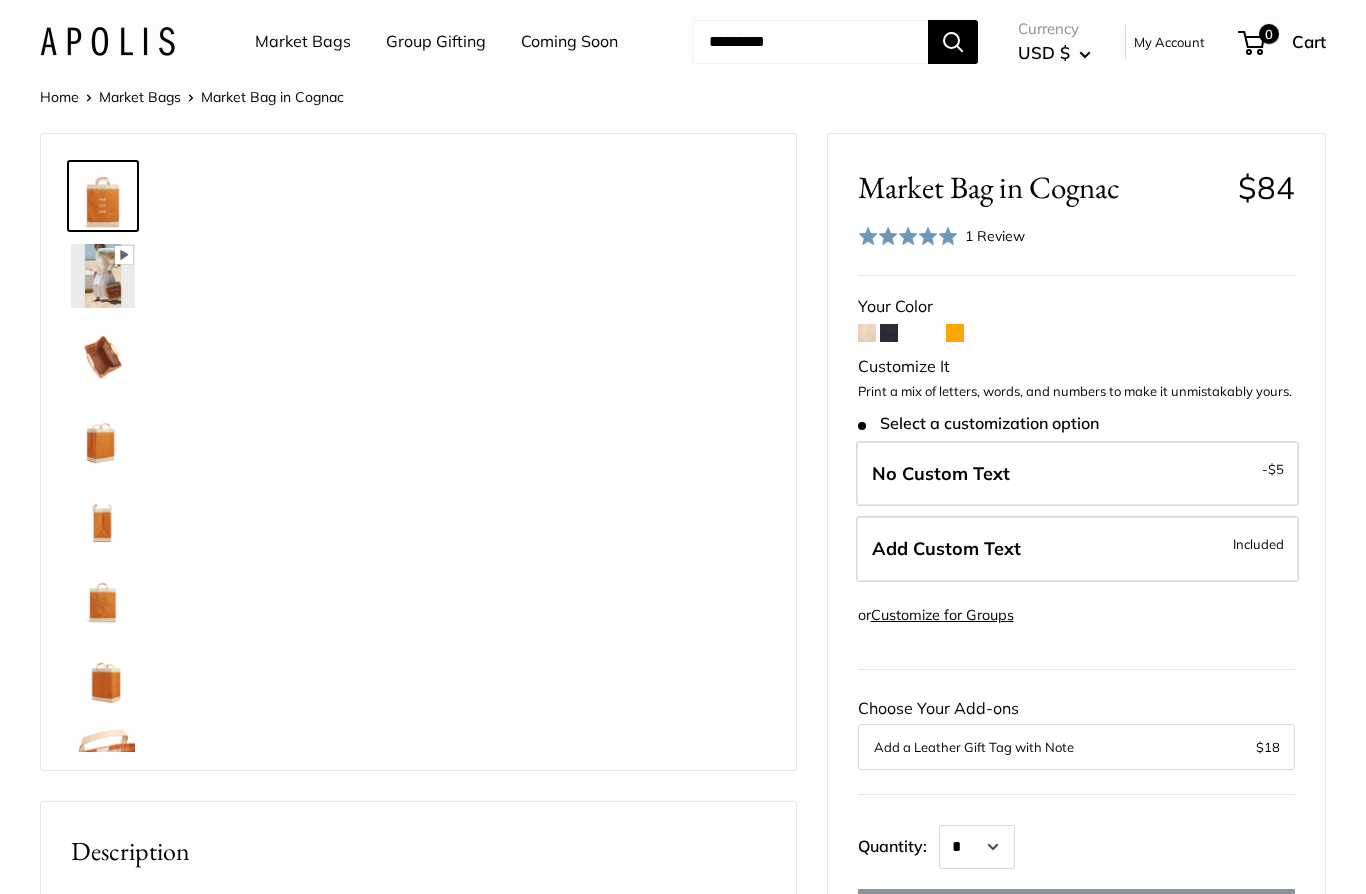scroll, scrollTop: 0, scrollLeft: 0, axis: both 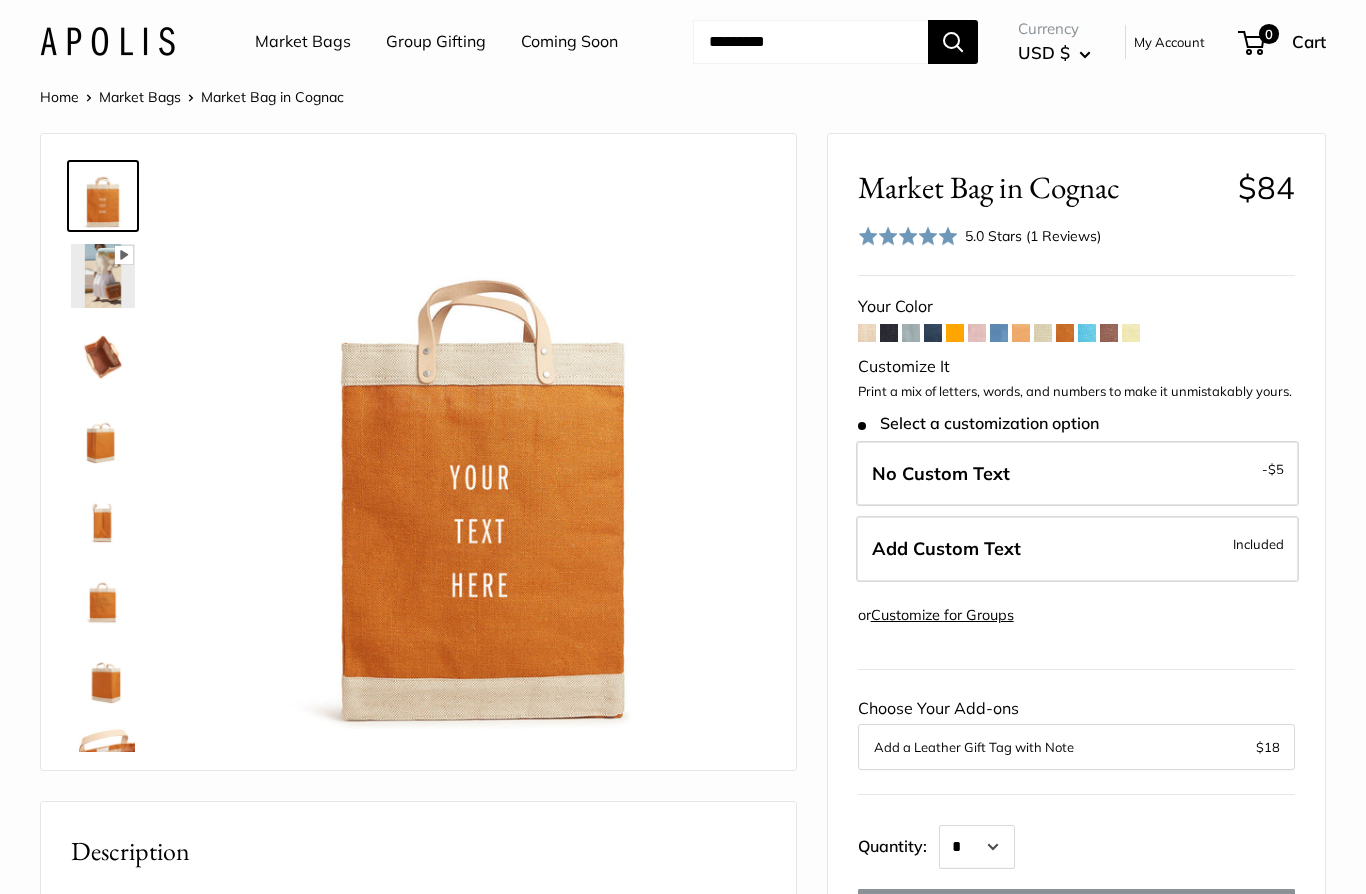 click at bounding box center [1087, 333] 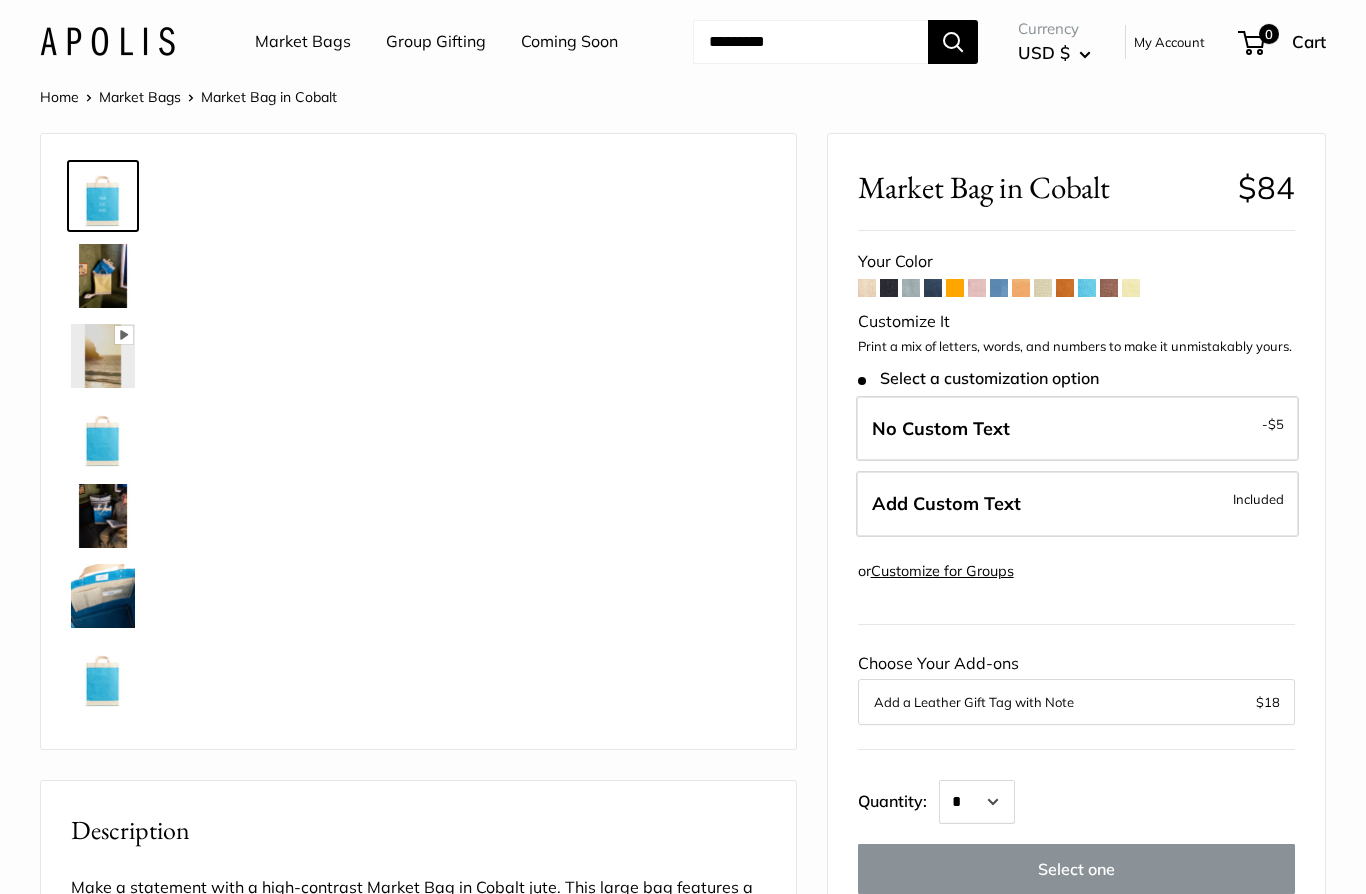 scroll, scrollTop: 0, scrollLeft: 0, axis: both 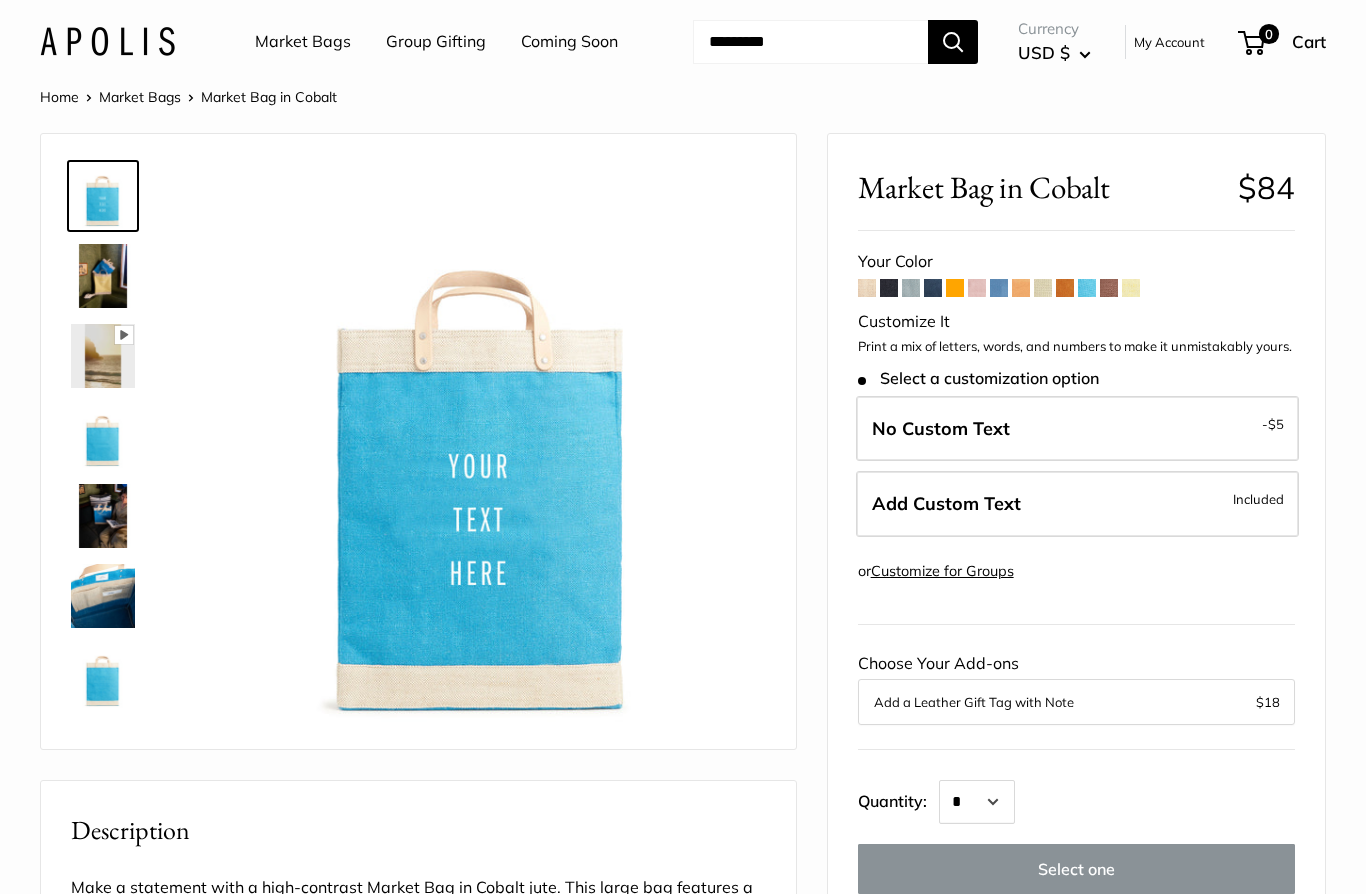click at bounding box center (1109, 288) 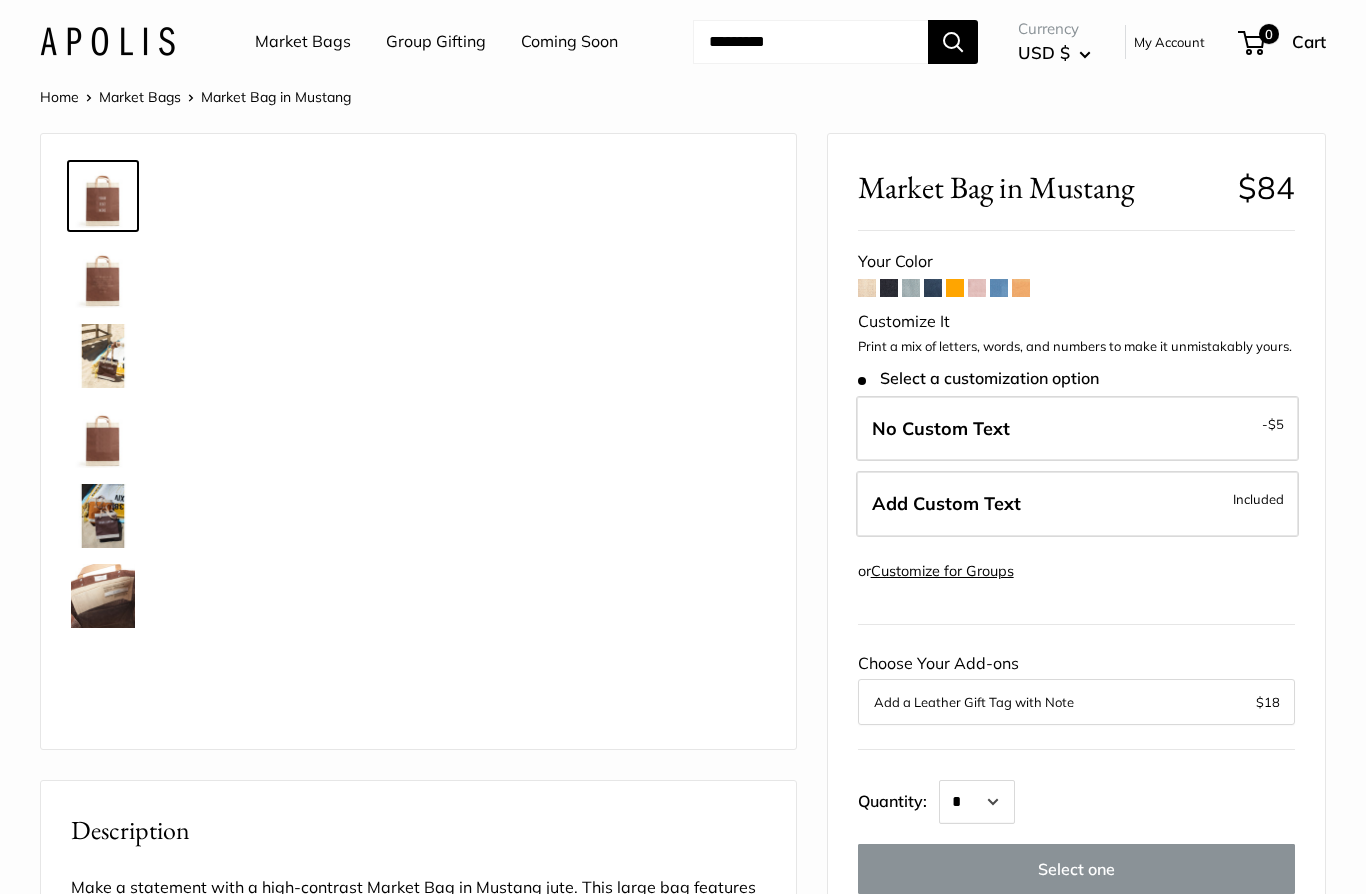 scroll, scrollTop: 0, scrollLeft: 0, axis: both 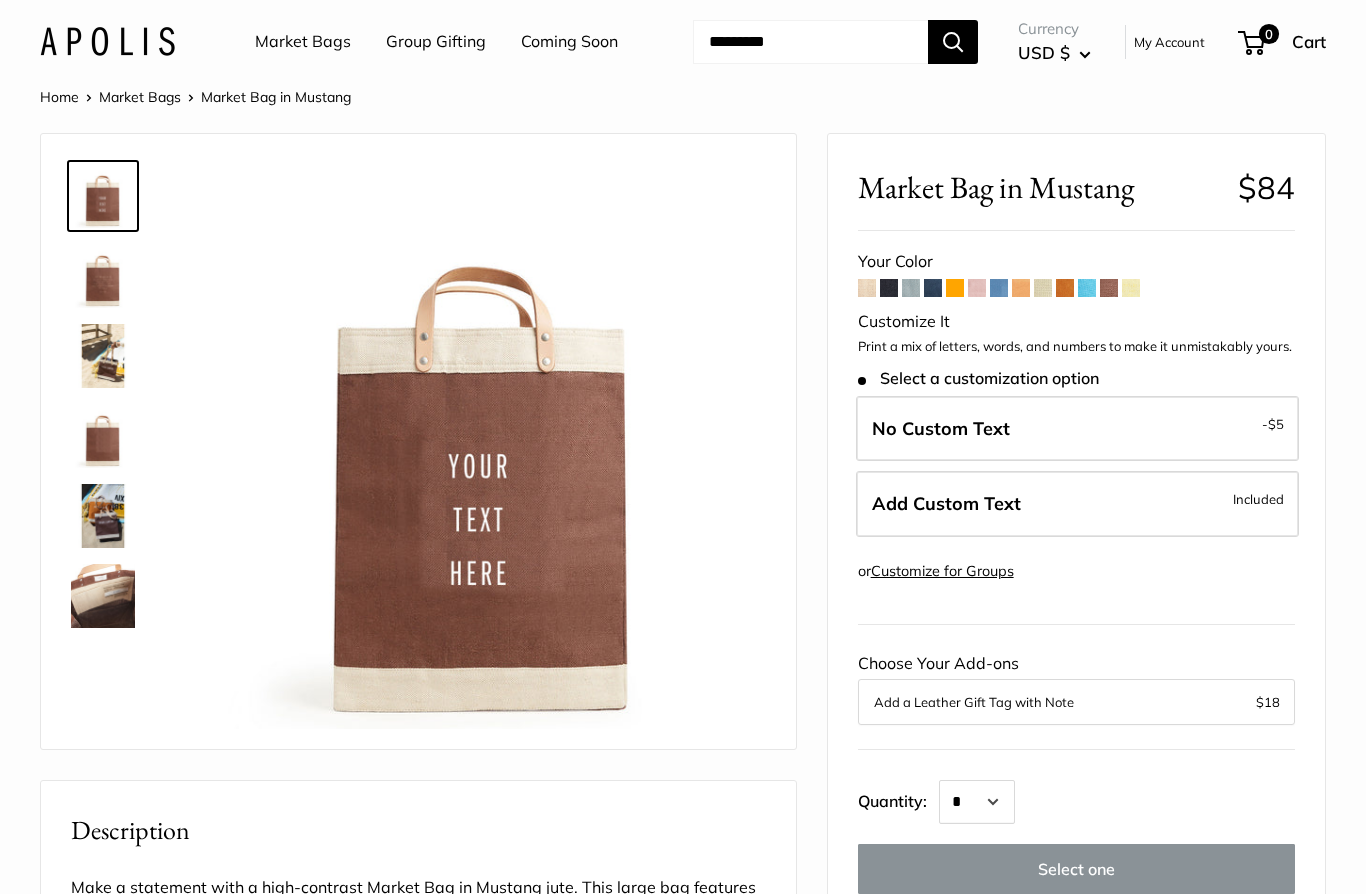 click at bounding box center [1131, 288] 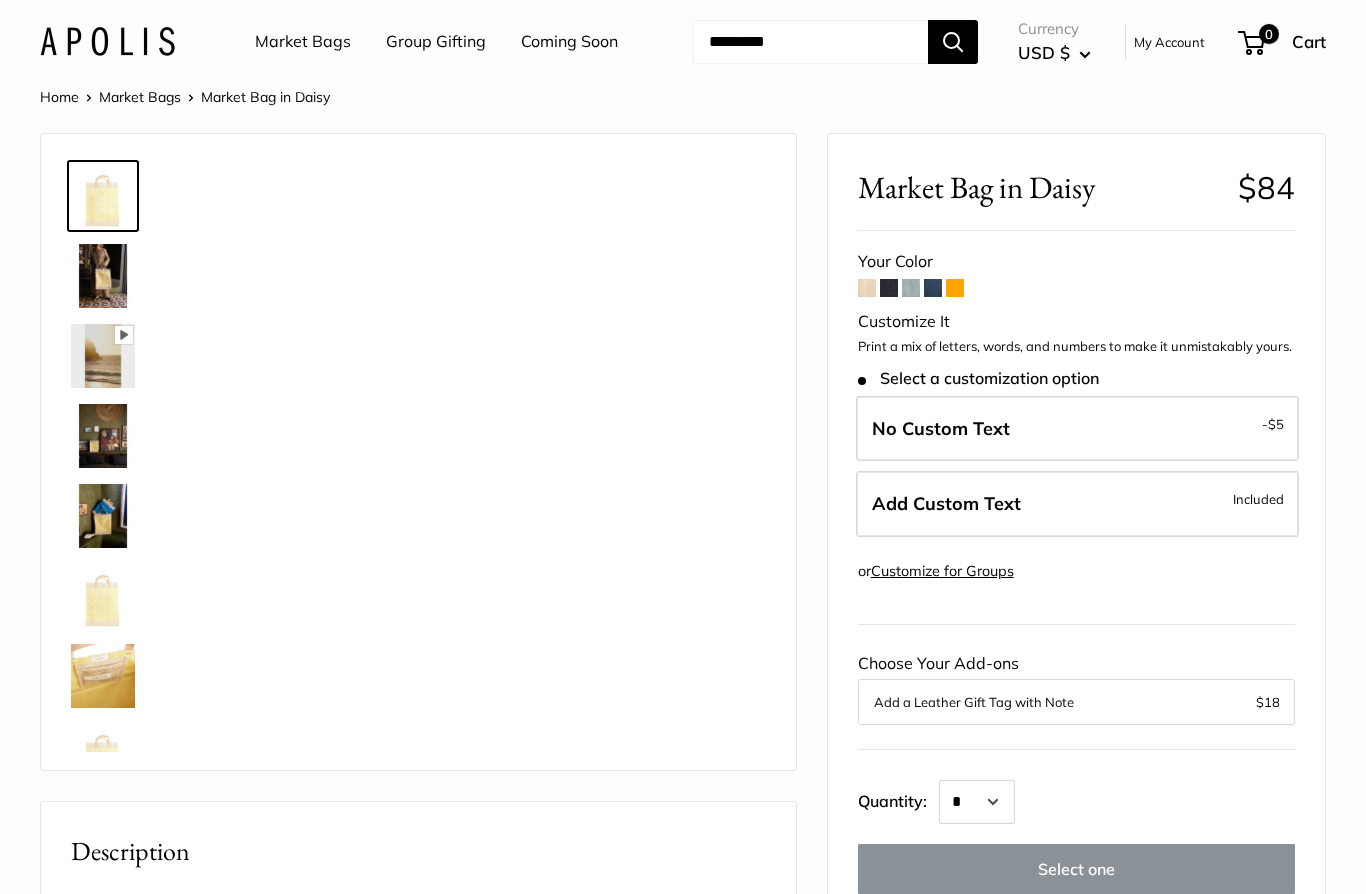 scroll, scrollTop: 0, scrollLeft: 0, axis: both 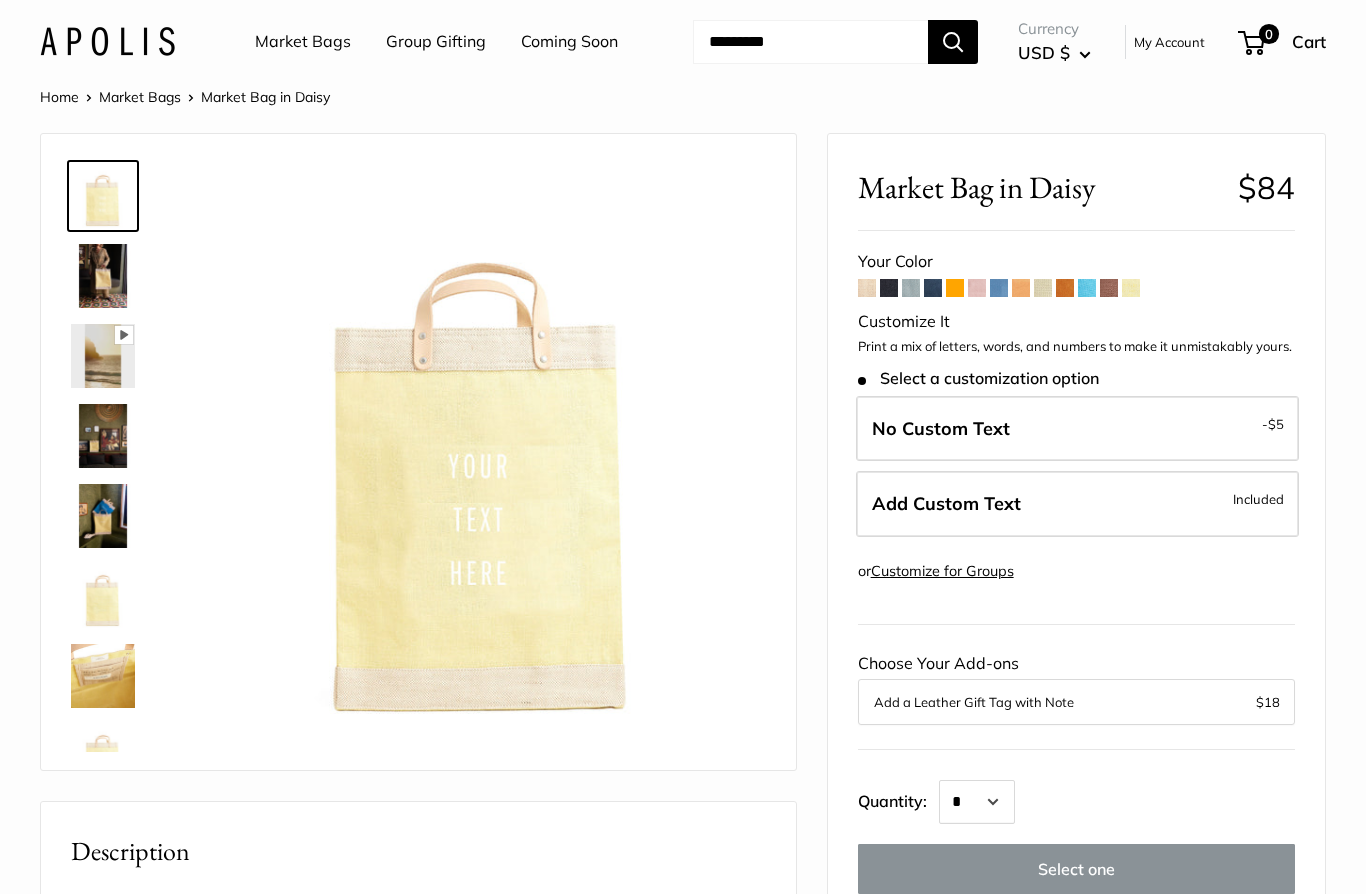 click on "Market Bags" at bounding box center [303, 42] 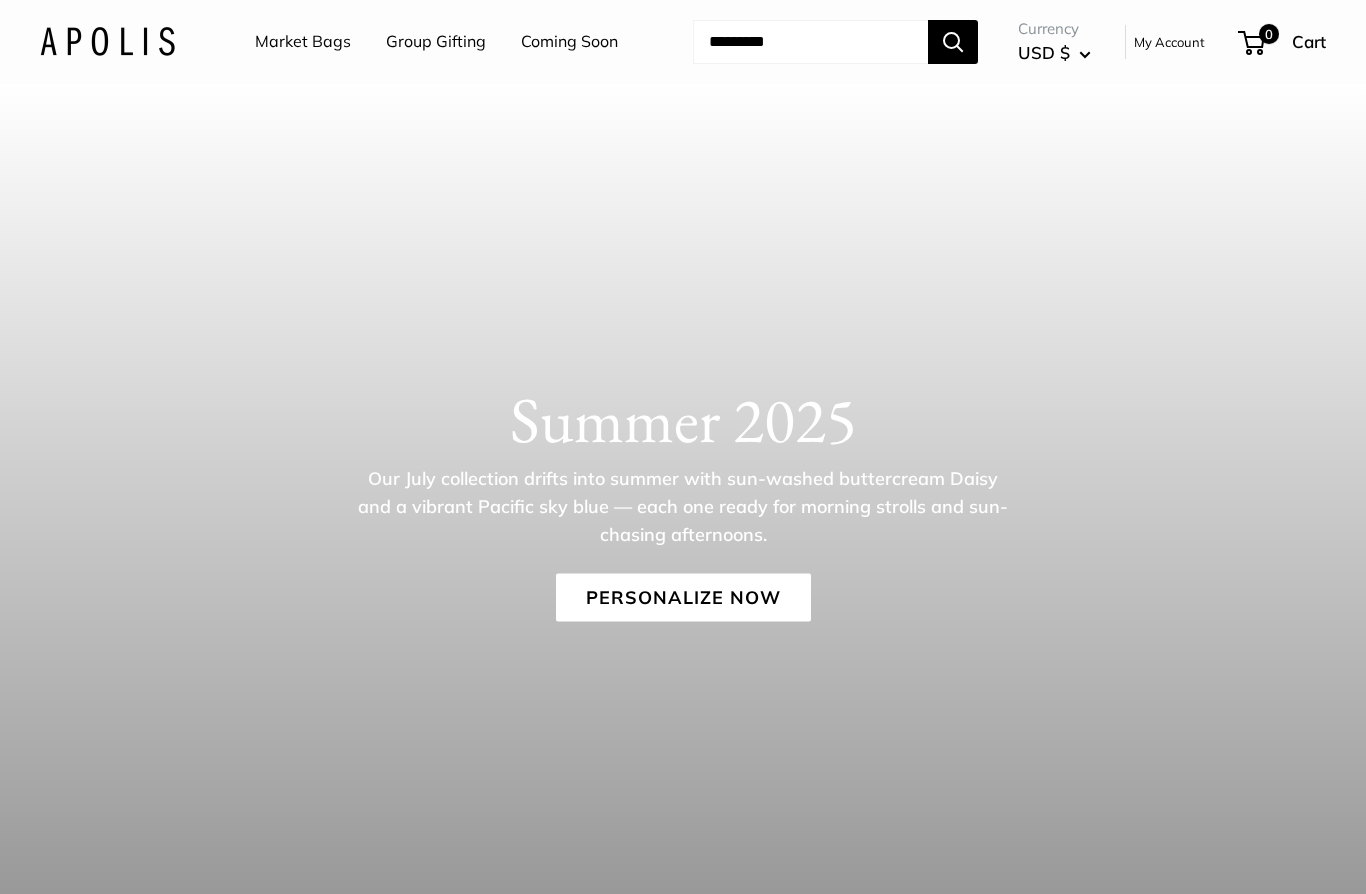 scroll, scrollTop: 0, scrollLeft: 0, axis: both 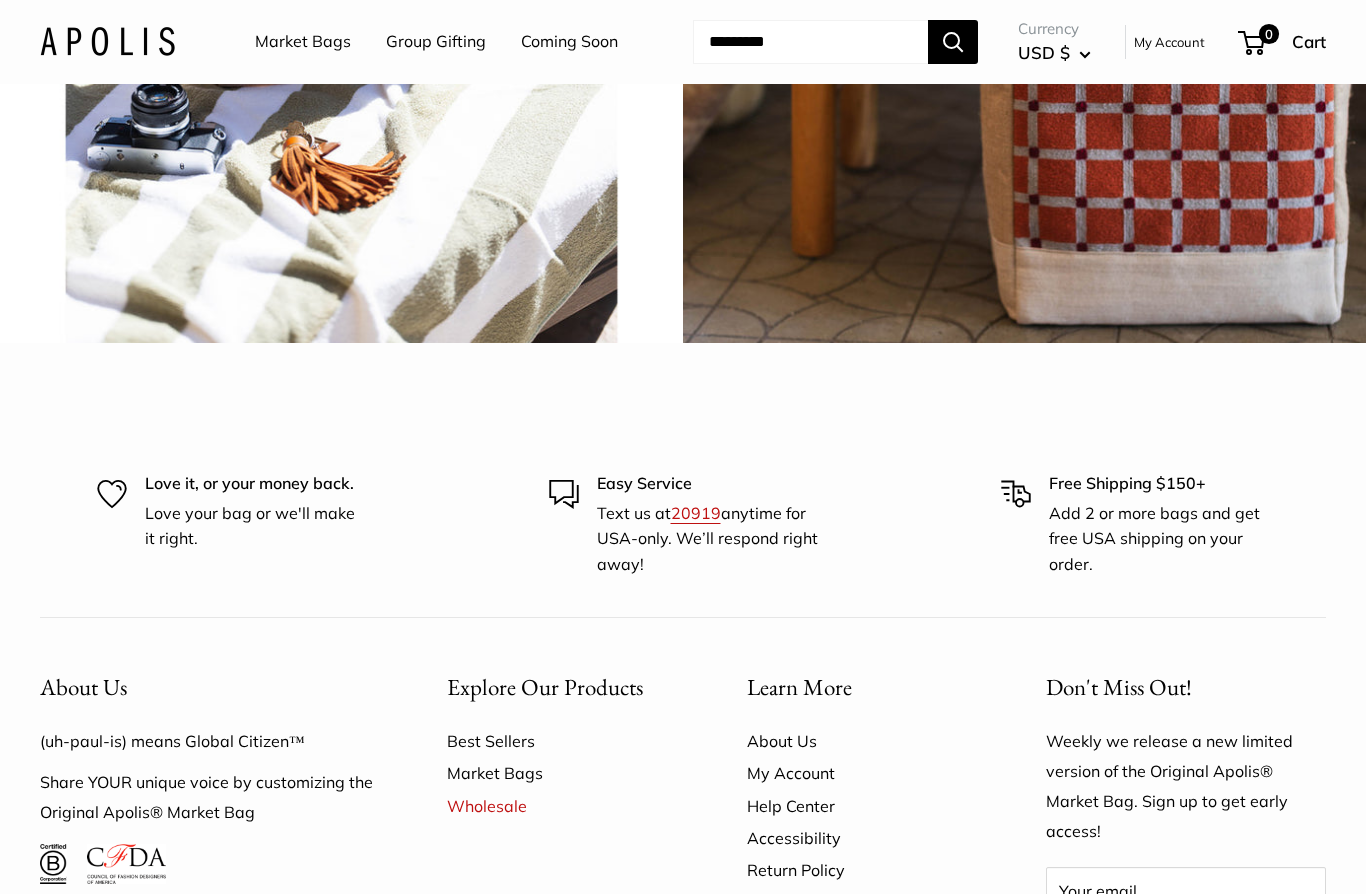 click on "chenille brick" at bounding box center (1025, 1) 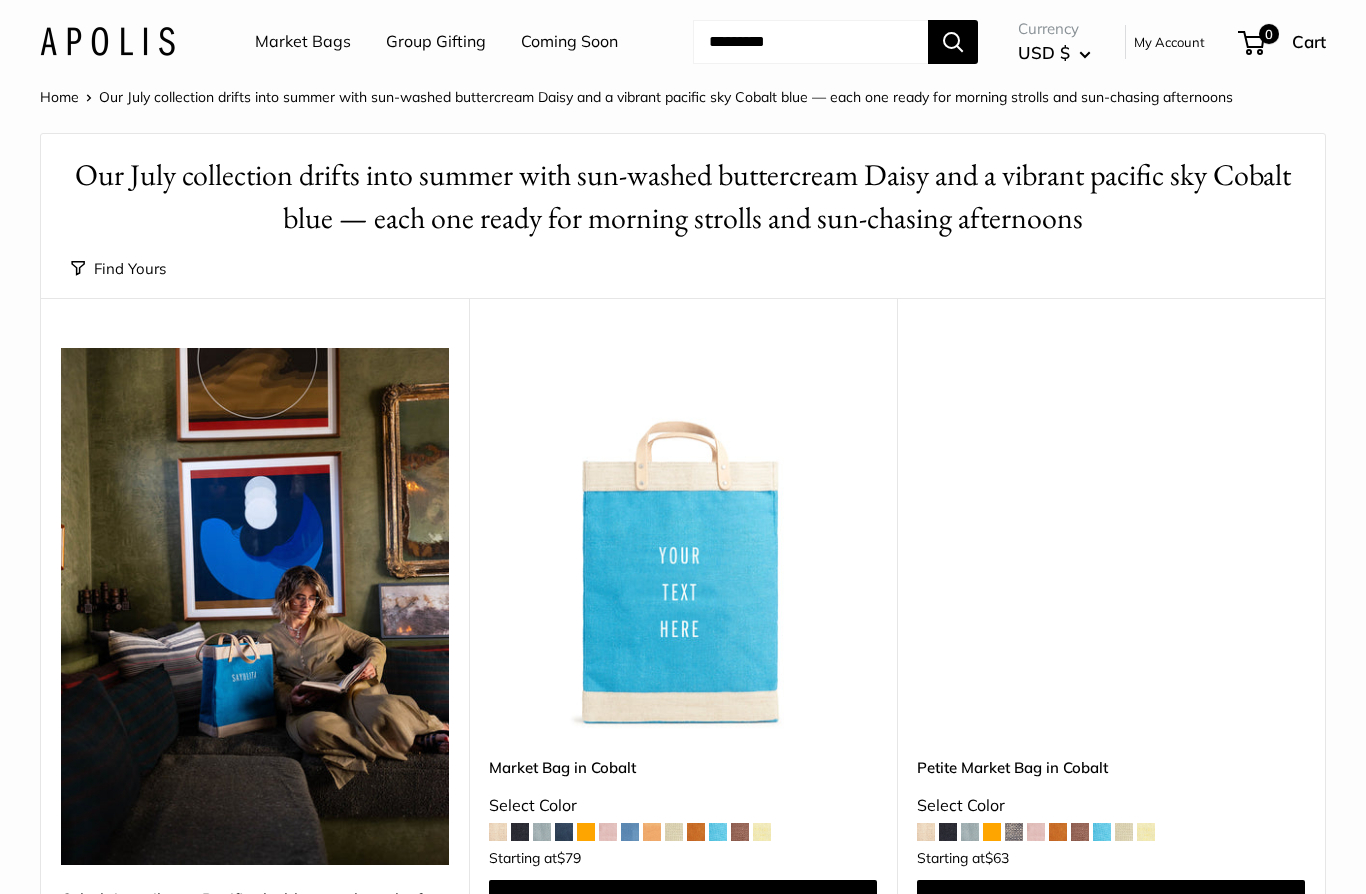 scroll, scrollTop: 0, scrollLeft: 0, axis: both 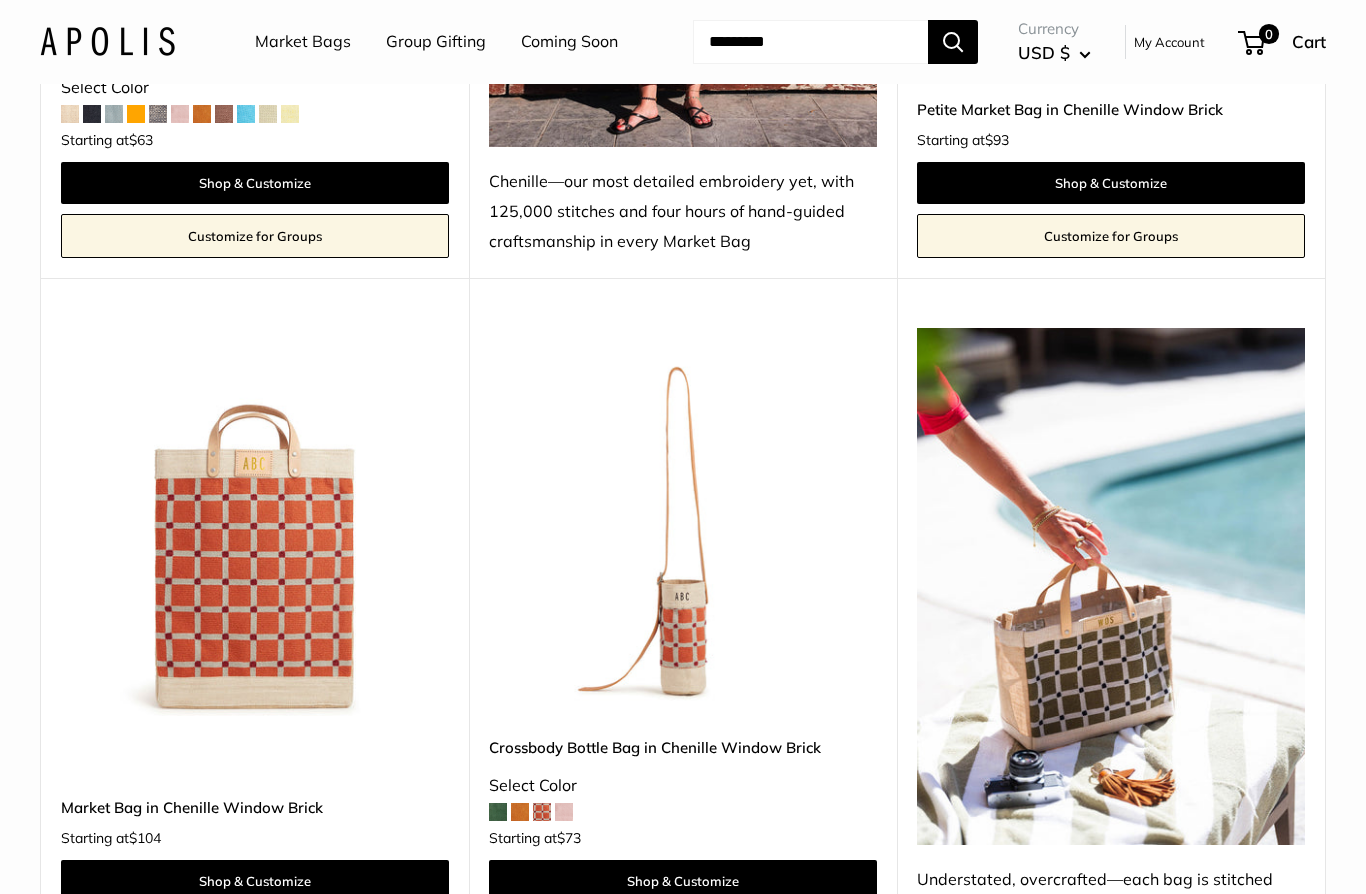 click at bounding box center [255, 523] 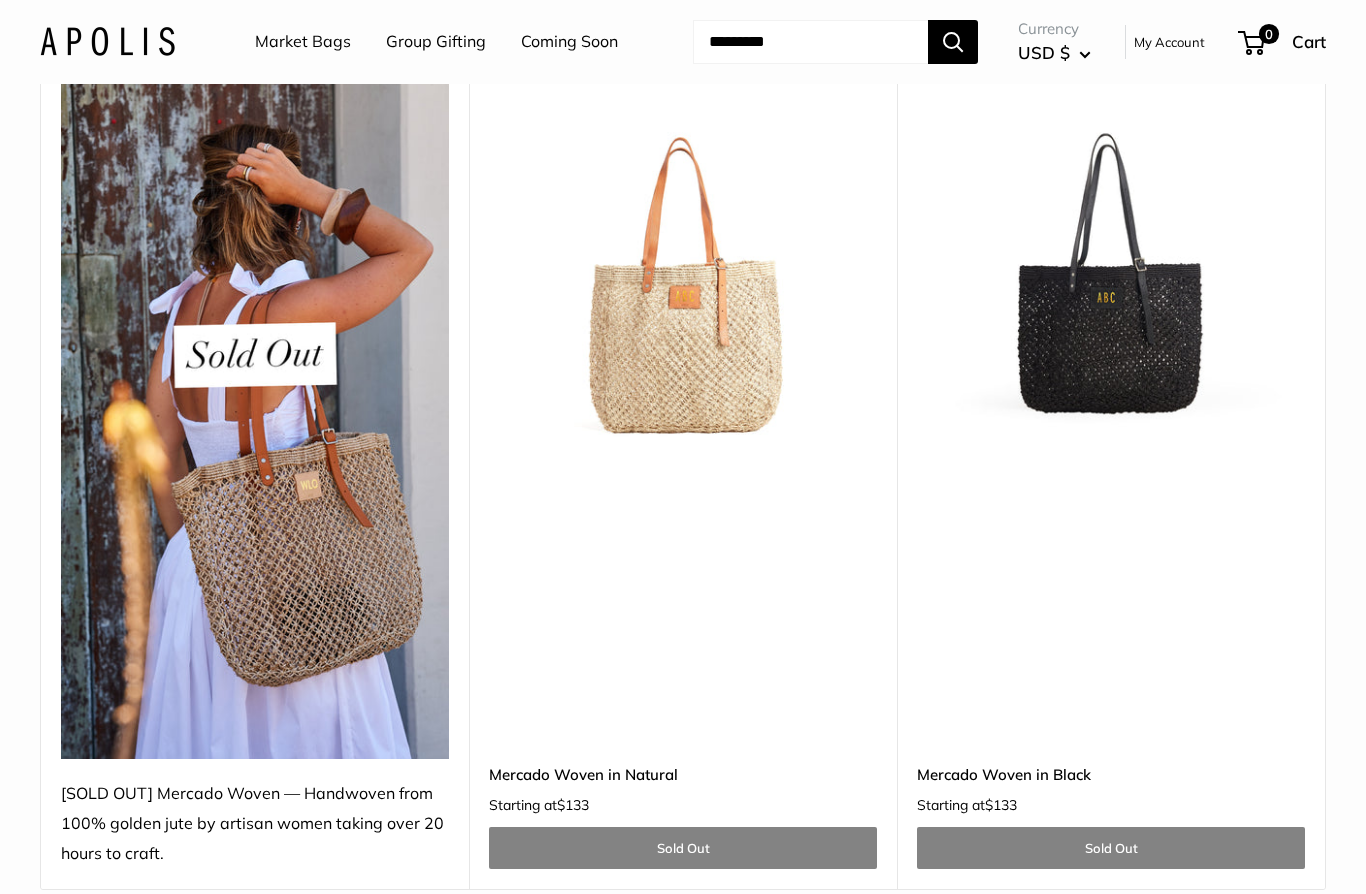 scroll, scrollTop: 10907, scrollLeft: 0, axis: vertical 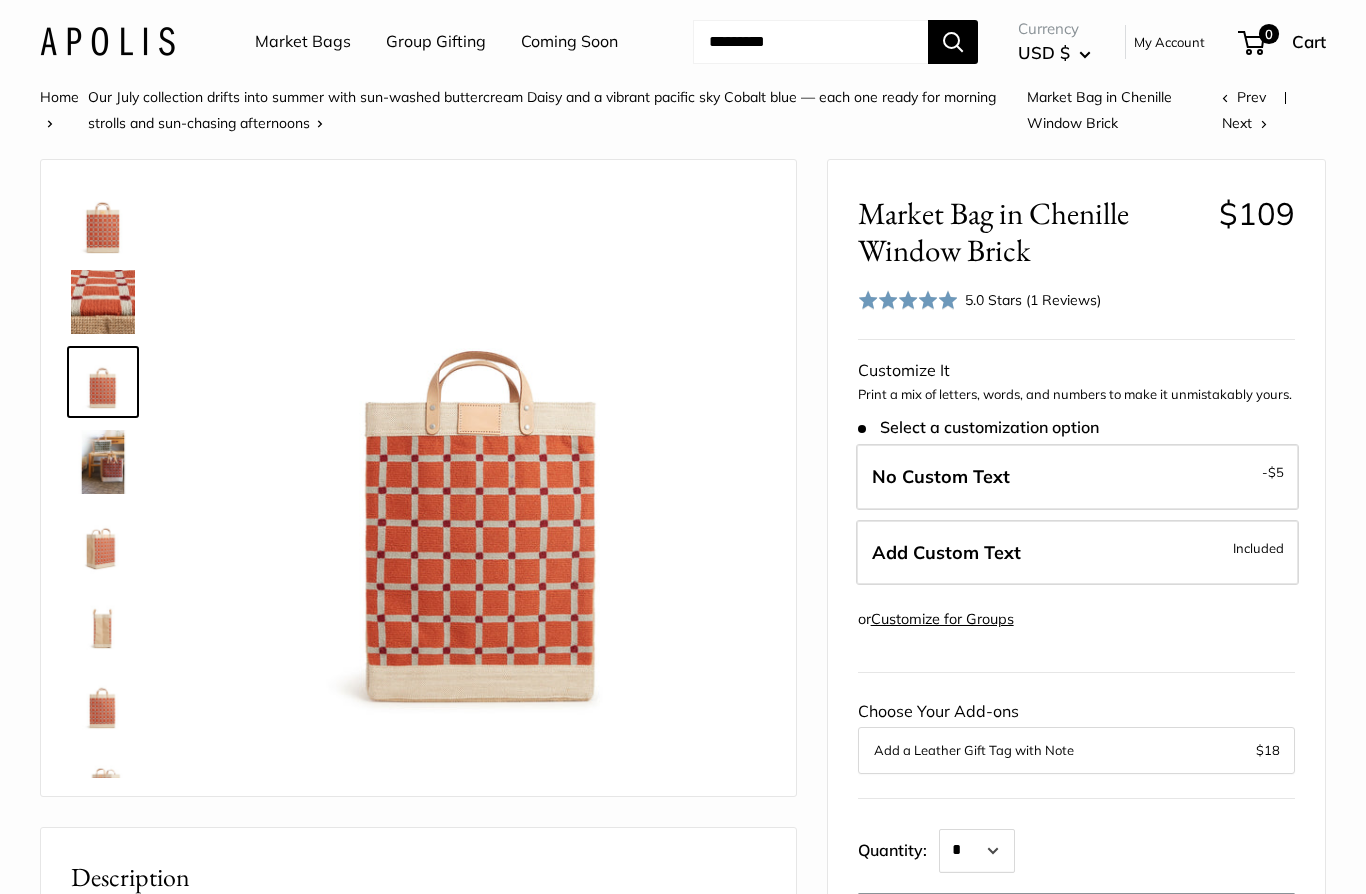 click at bounding box center (103, 462) 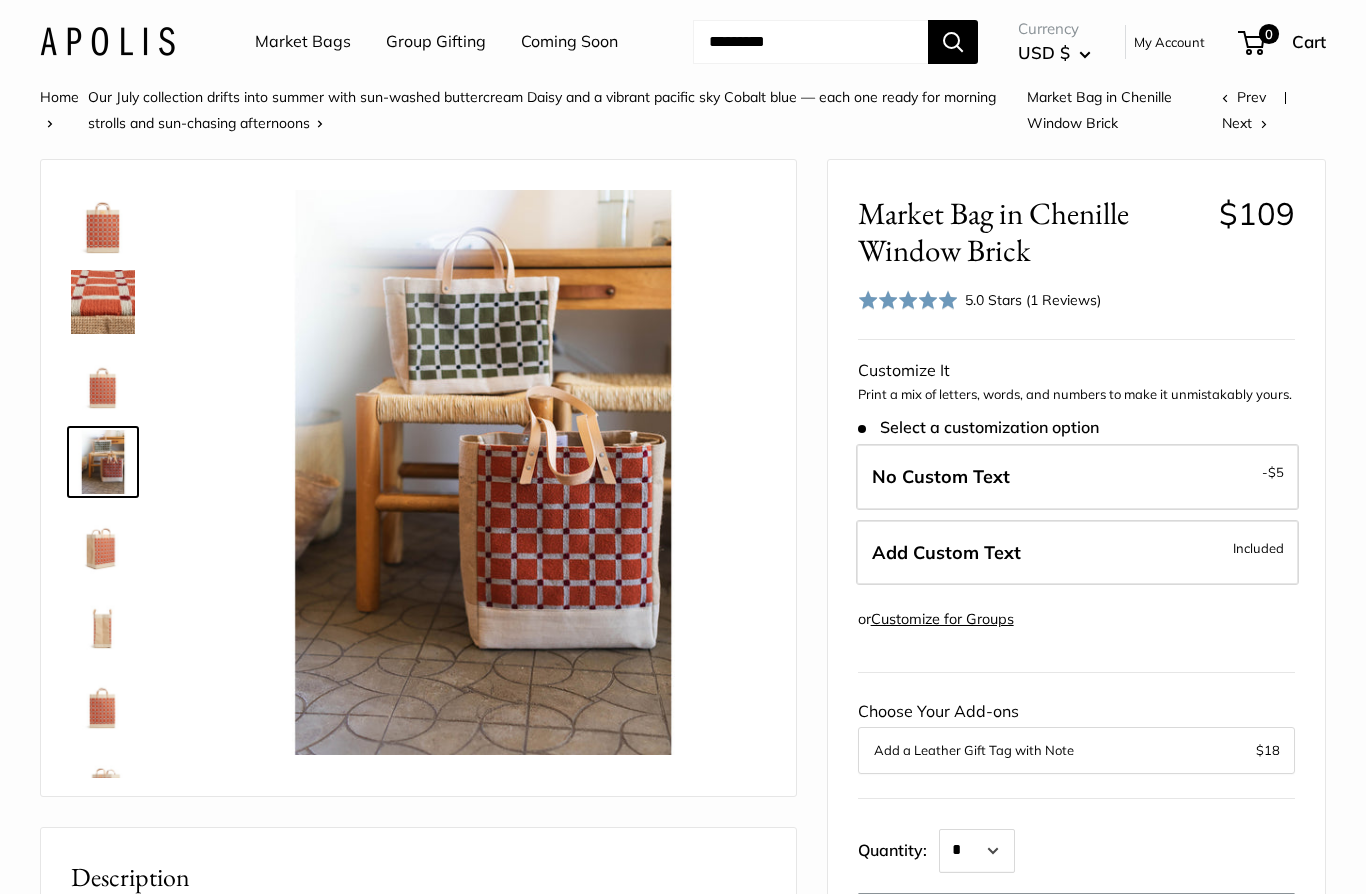 click at bounding box center [103, 222] 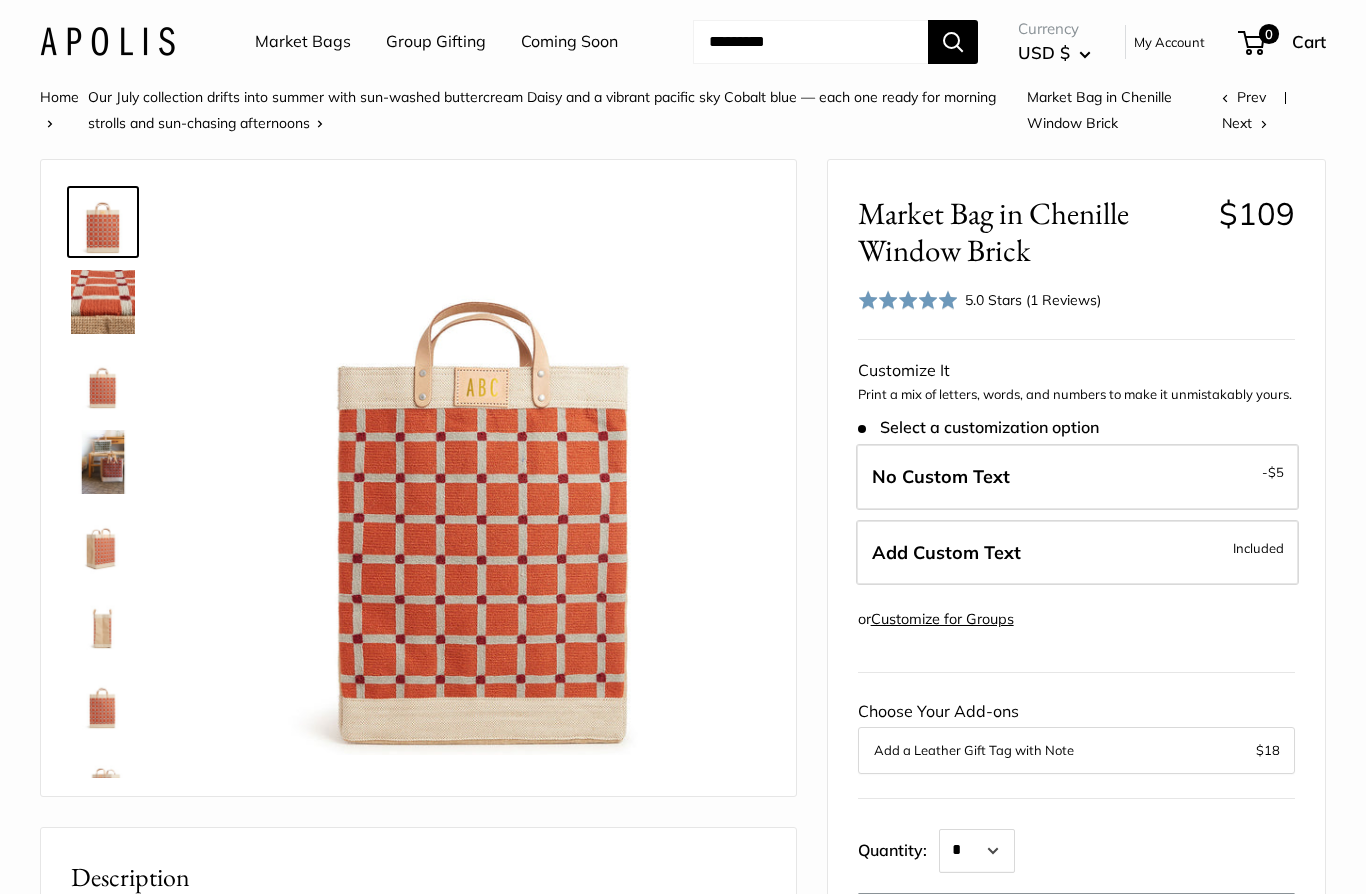 click at bounding box center (103, 302) 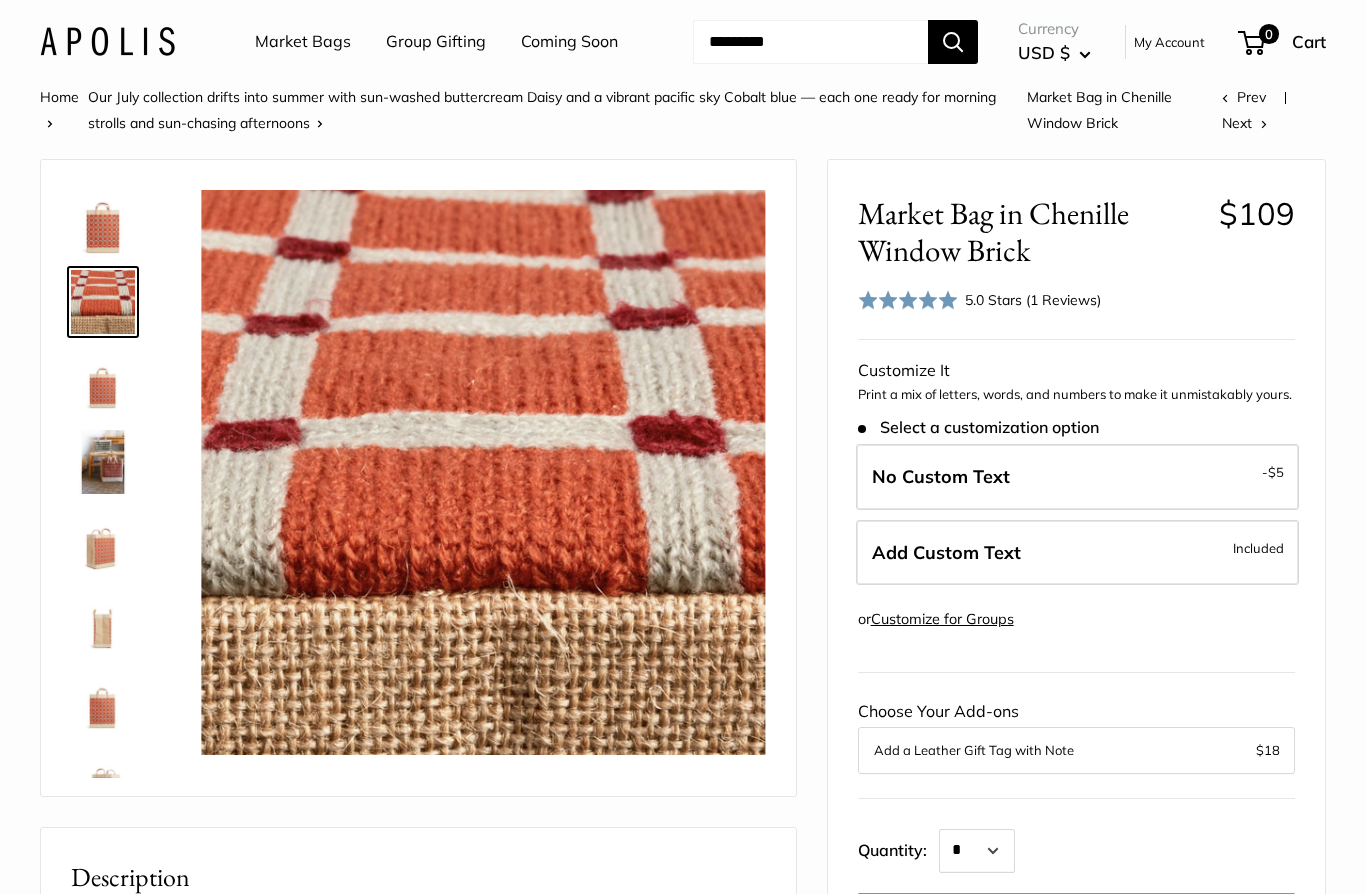 click at bounding box center [103, 462] 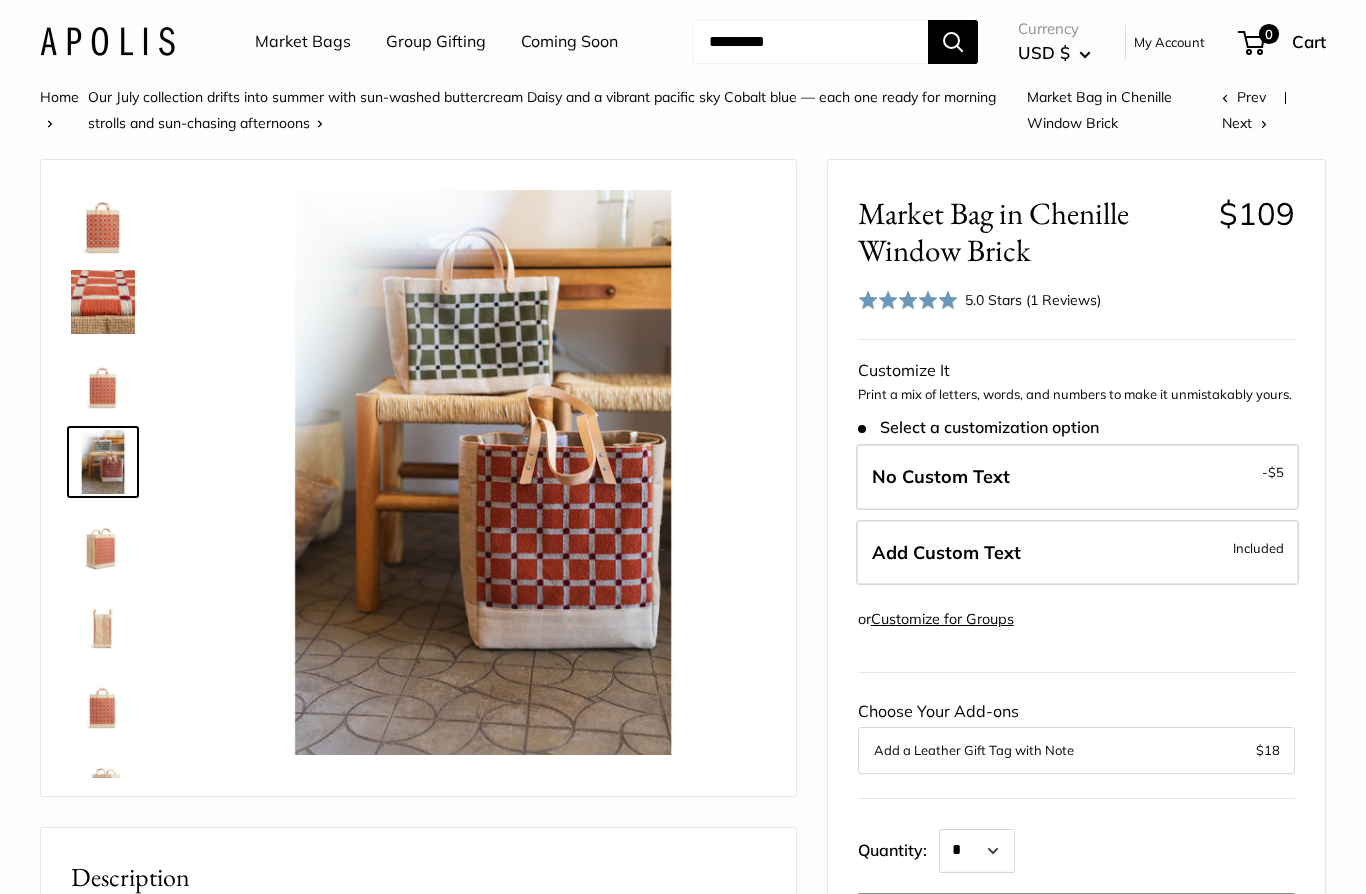 click at bounding box center [103, 542] 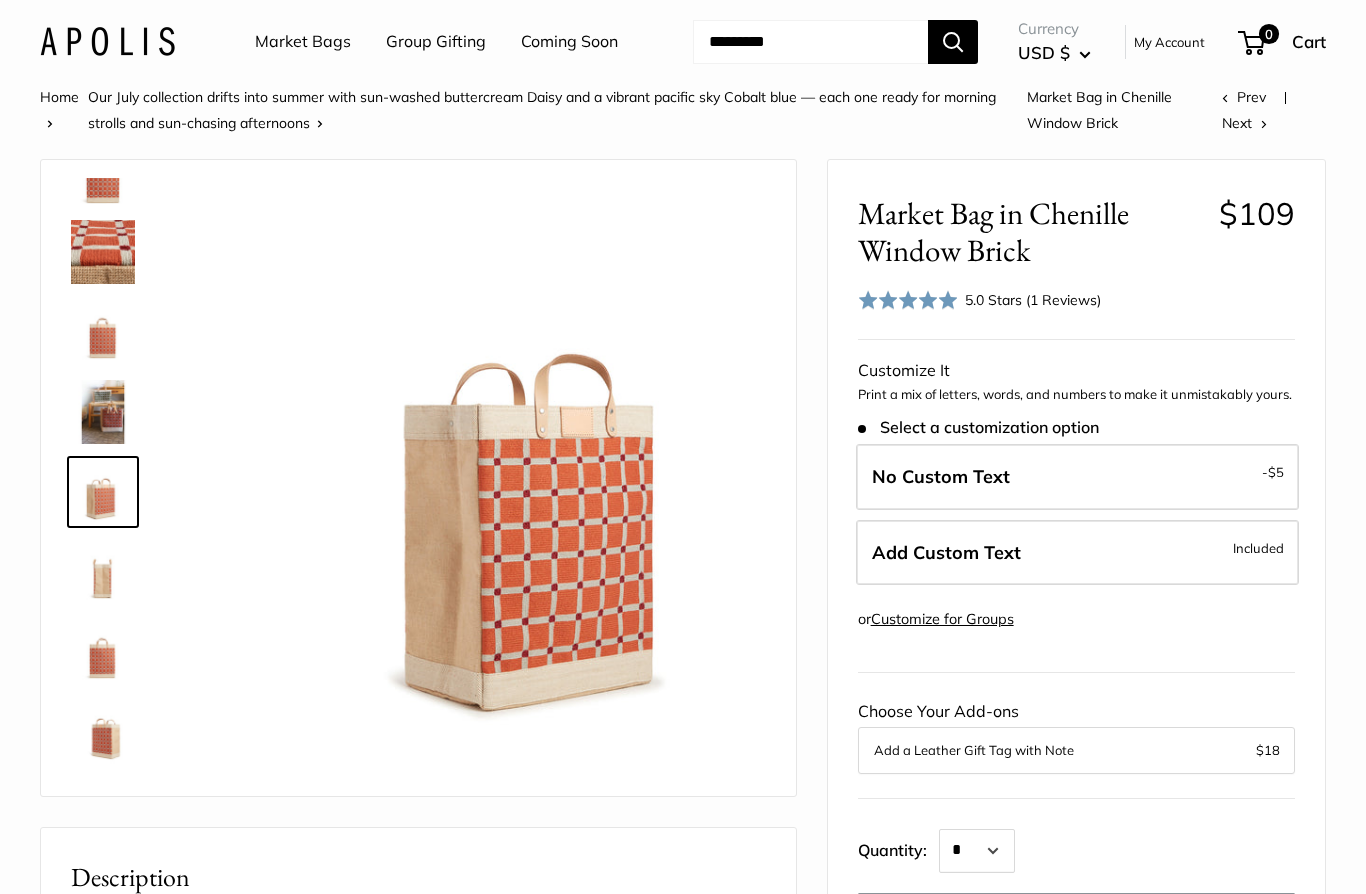 scroll, scrollTop: 62, scrollLeft: 0, axis: vertical 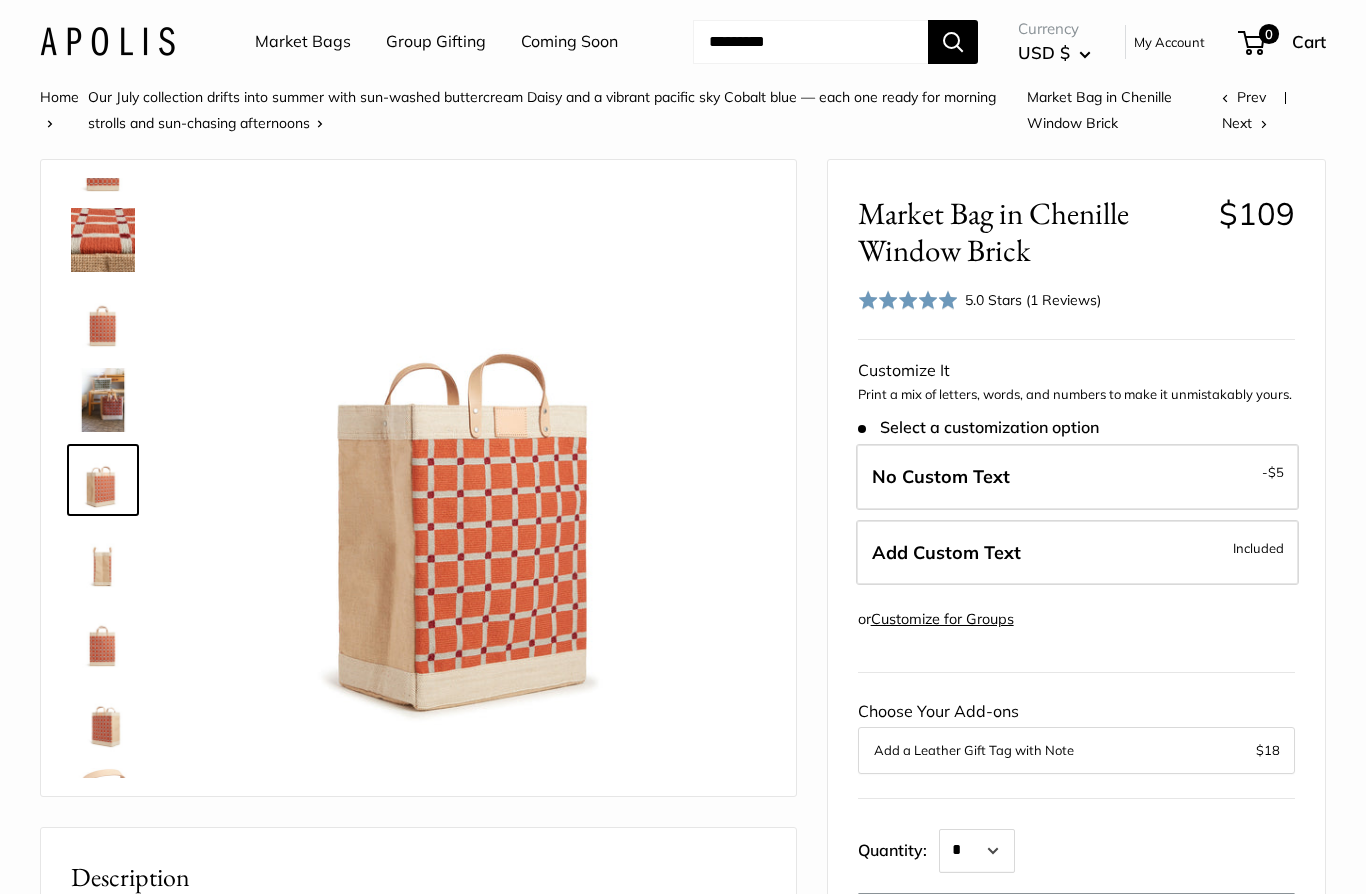 click at bounding box center (103, 640) 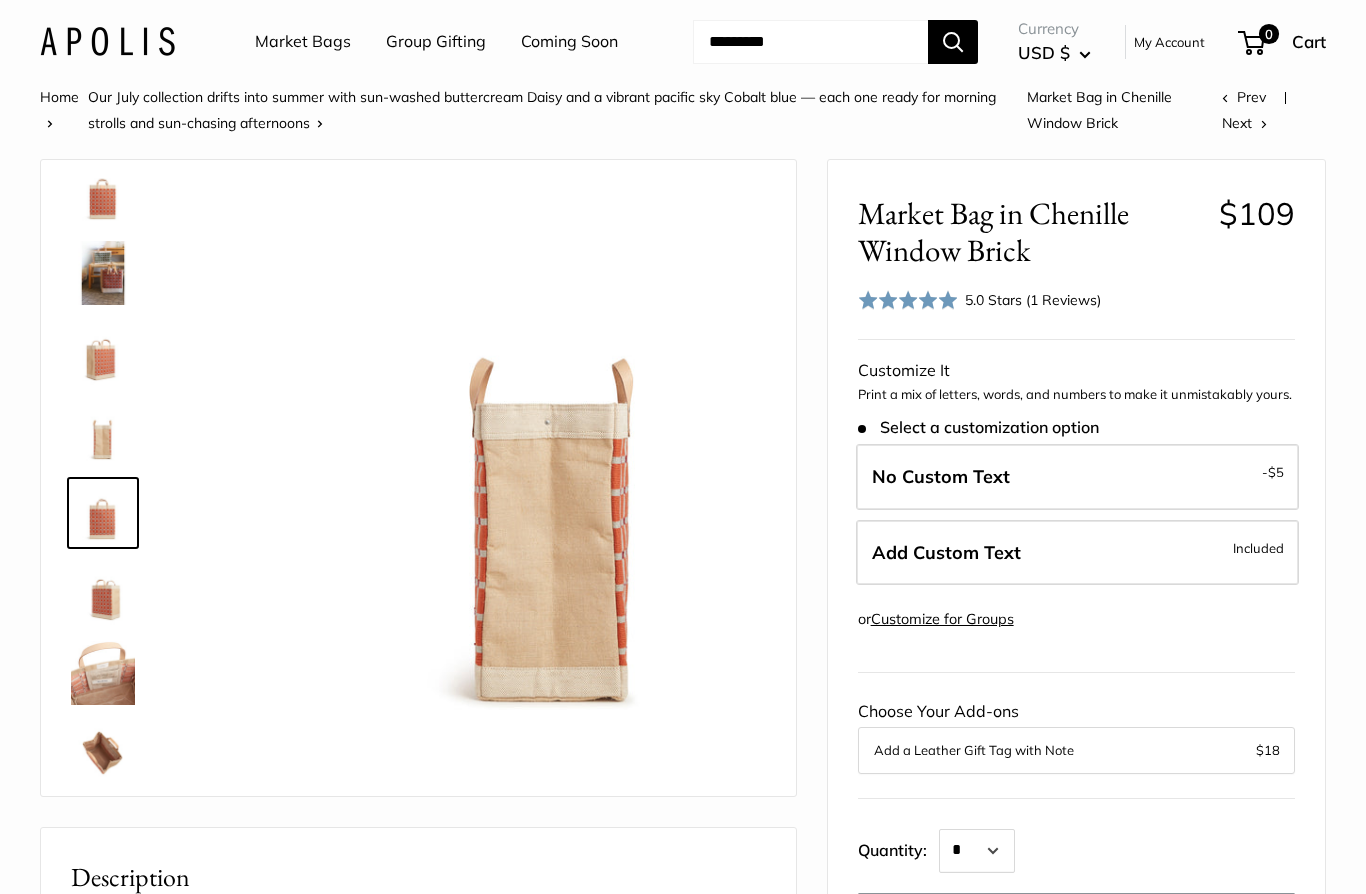 scroll, scrollTop: 208, scrollLeft: 0, axis: vertical 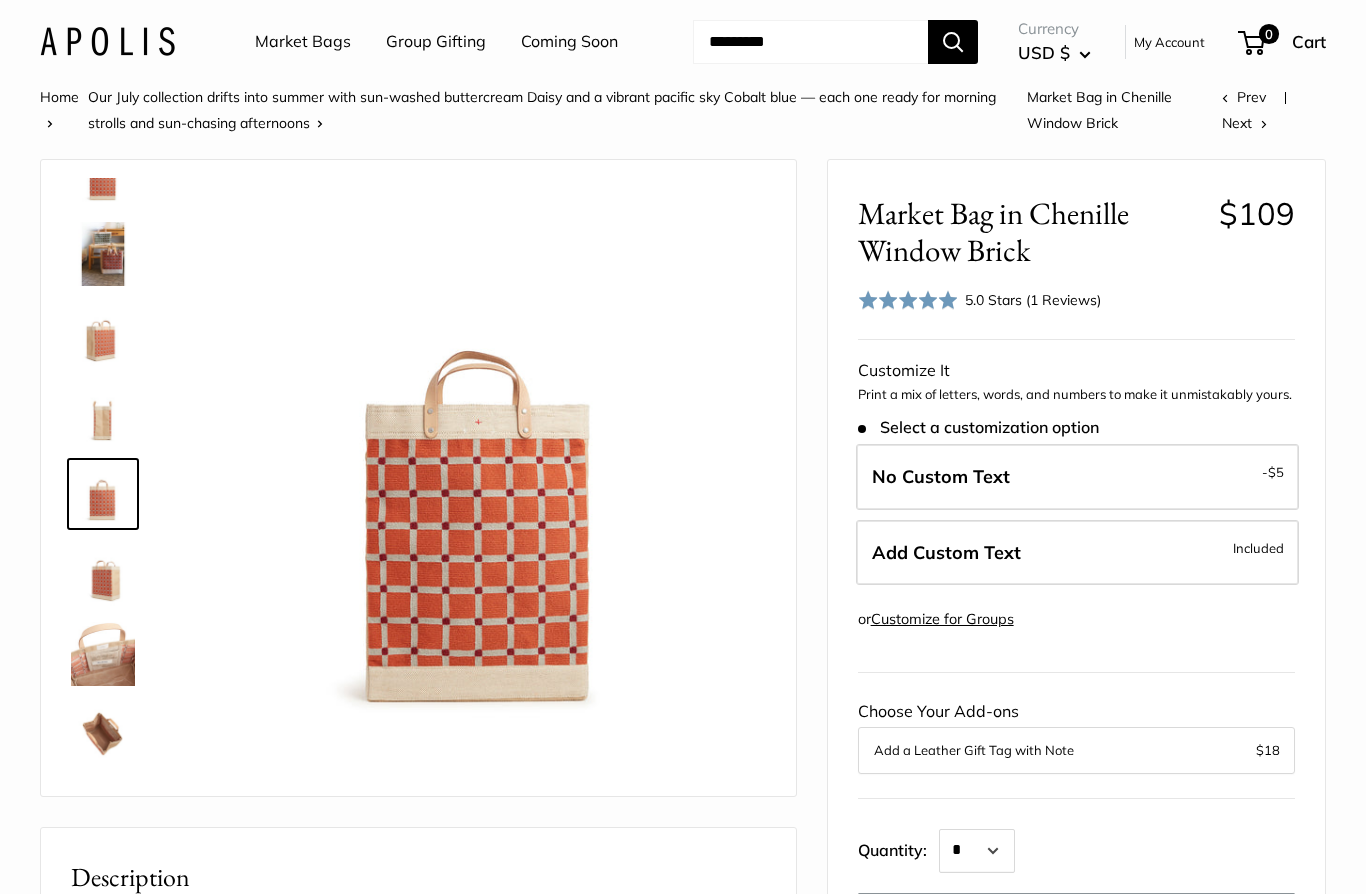 click at bounding box center [103, 414] 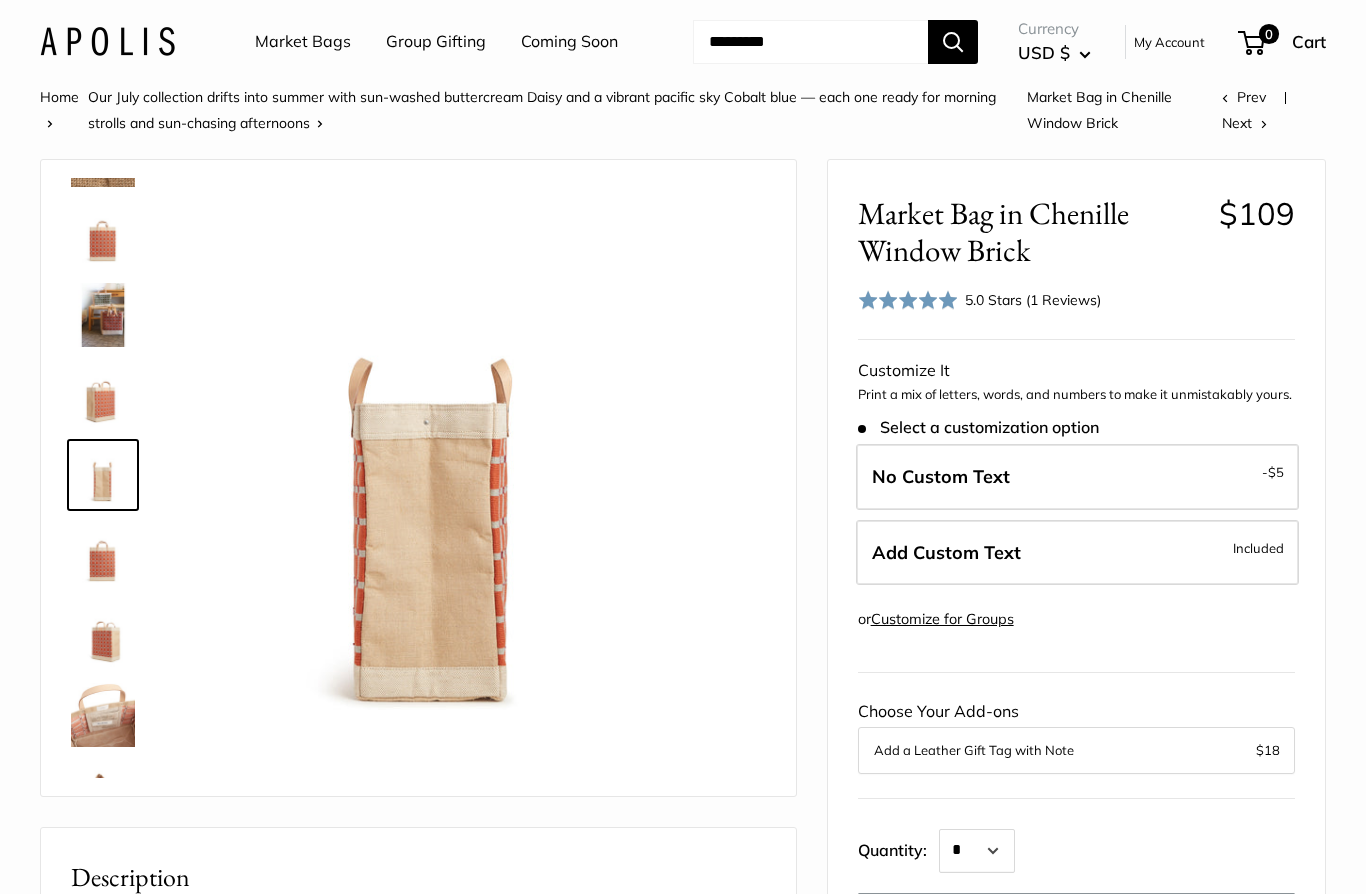 scroll, scrollTop: 142, scrollLeft: 0, axis: vertical 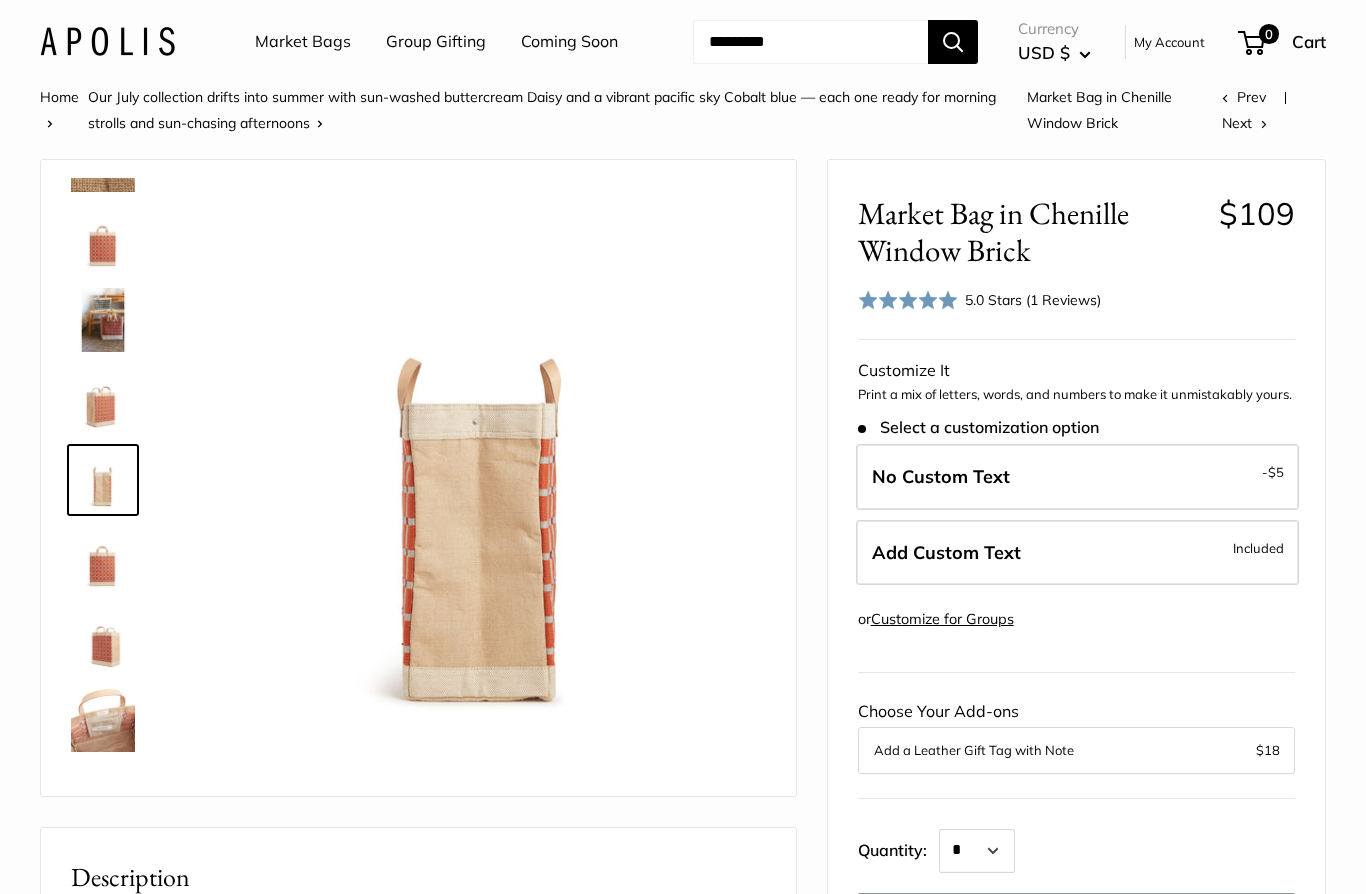 click at bounding box center (103, 560) 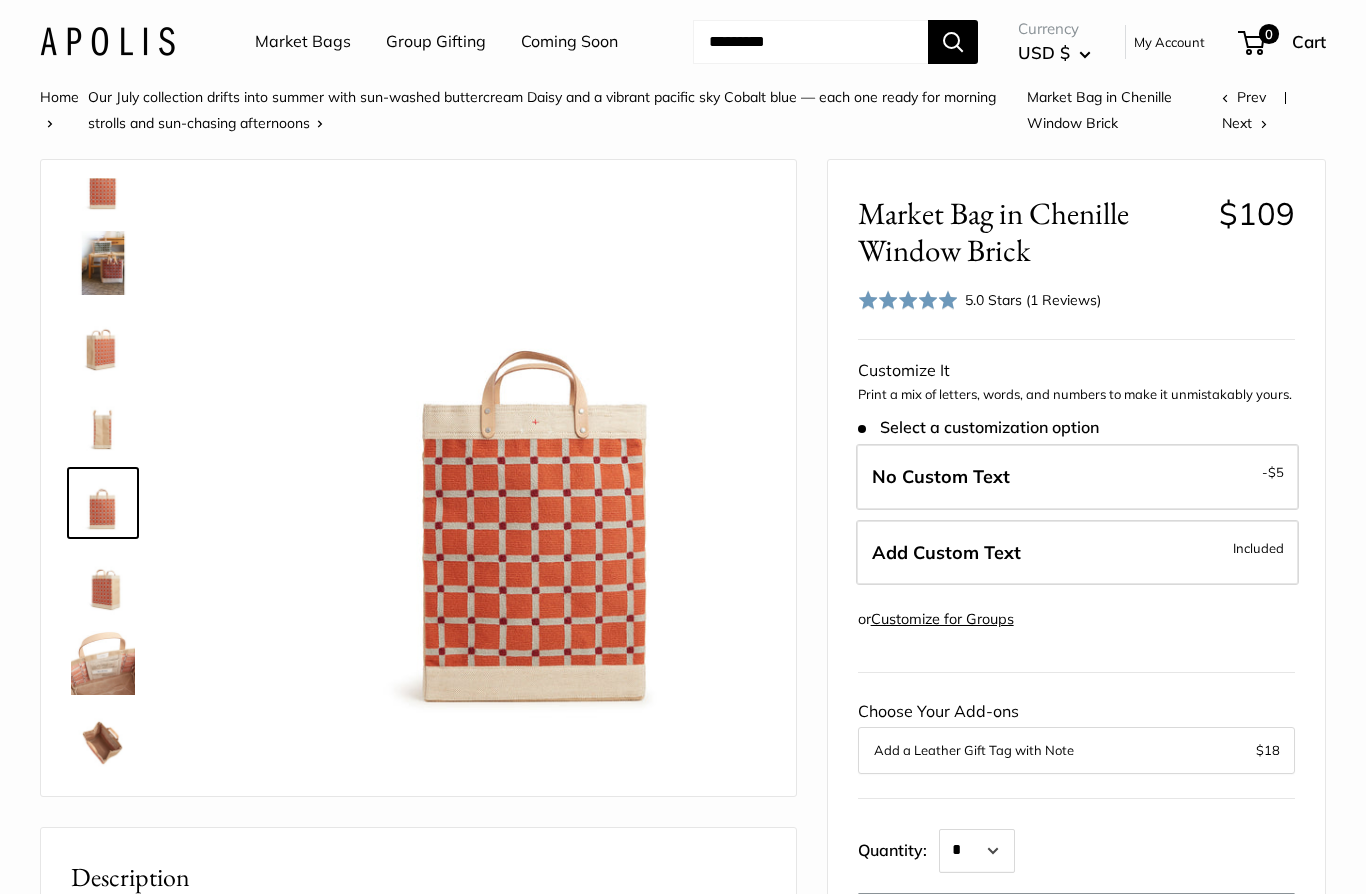 scroll, scrollTop: 208, scrollLeft: 0, axis: vertical 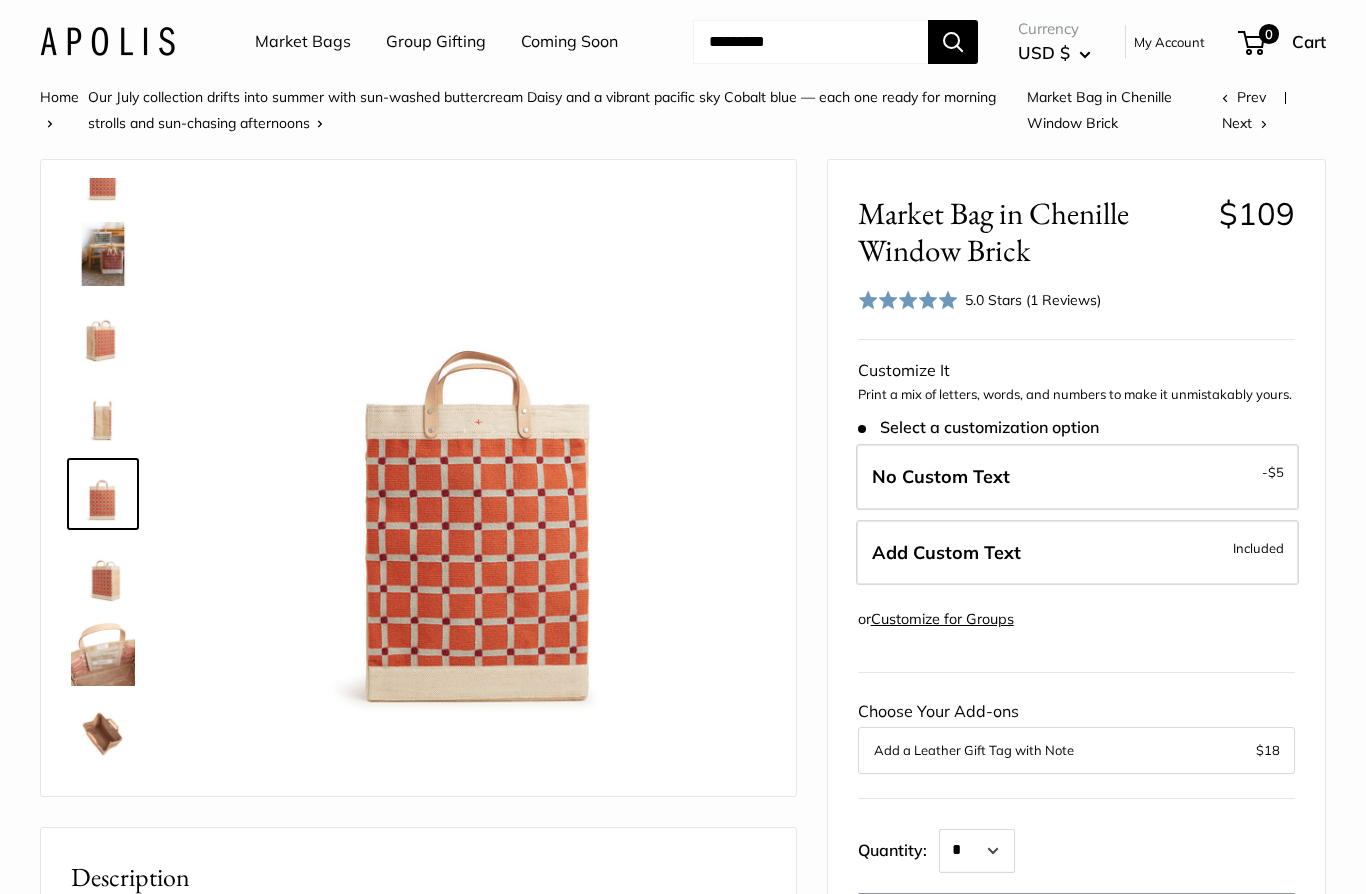 click at bounding box center [103, 654] 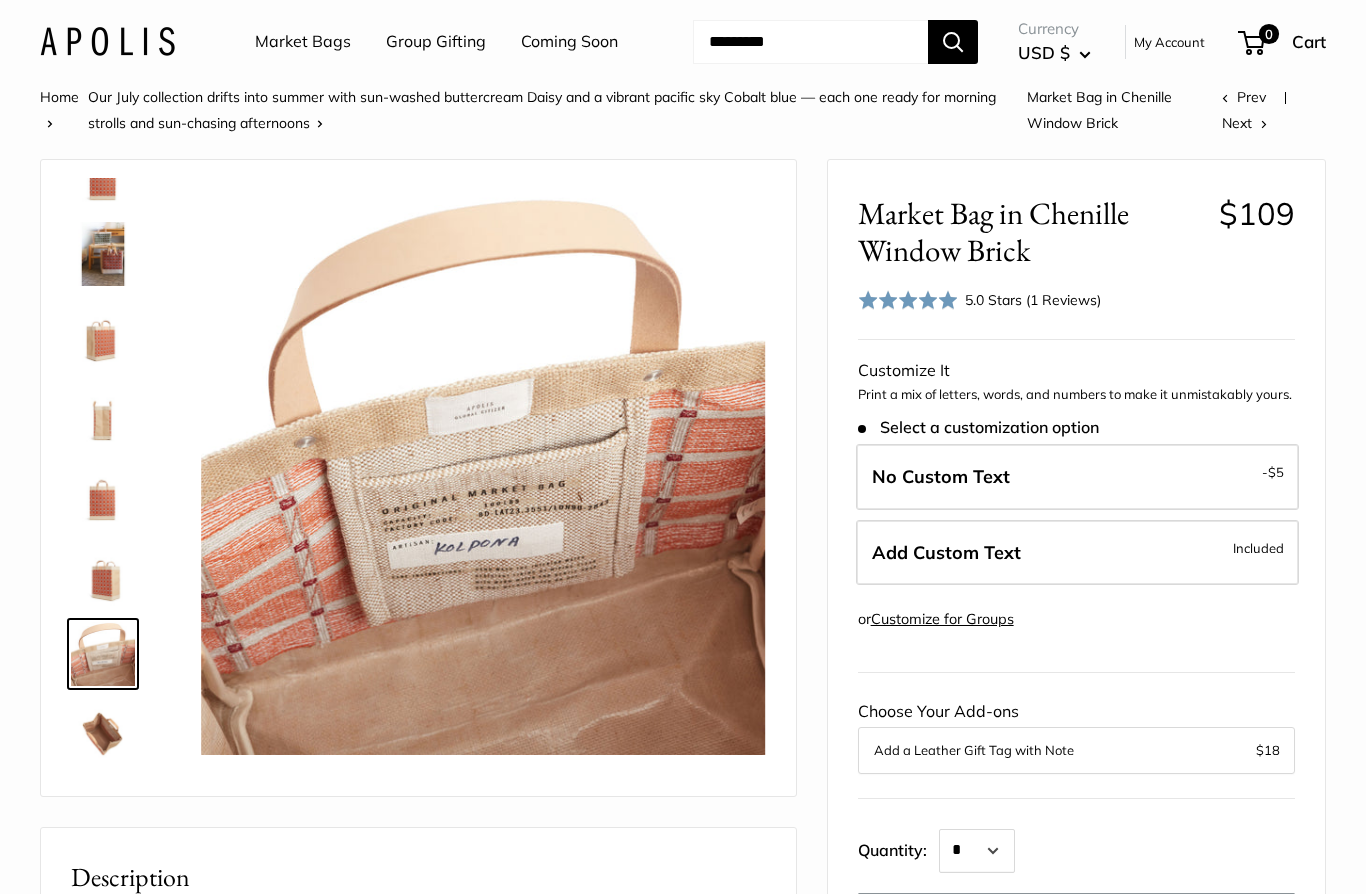 click at bounding box center [103, 734] 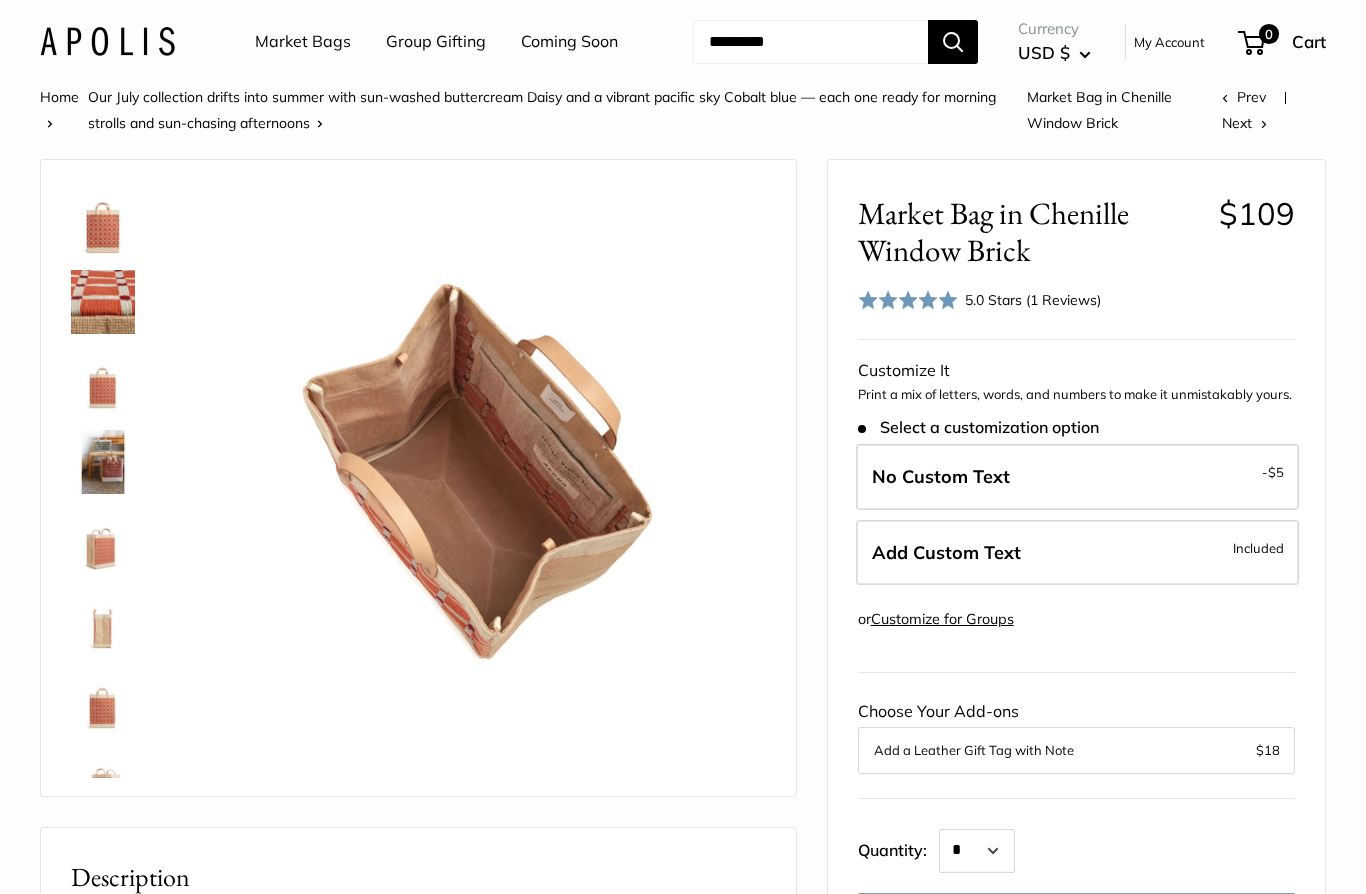 scroll, scrollTop: 0, scrollLeft: 0, axis: both 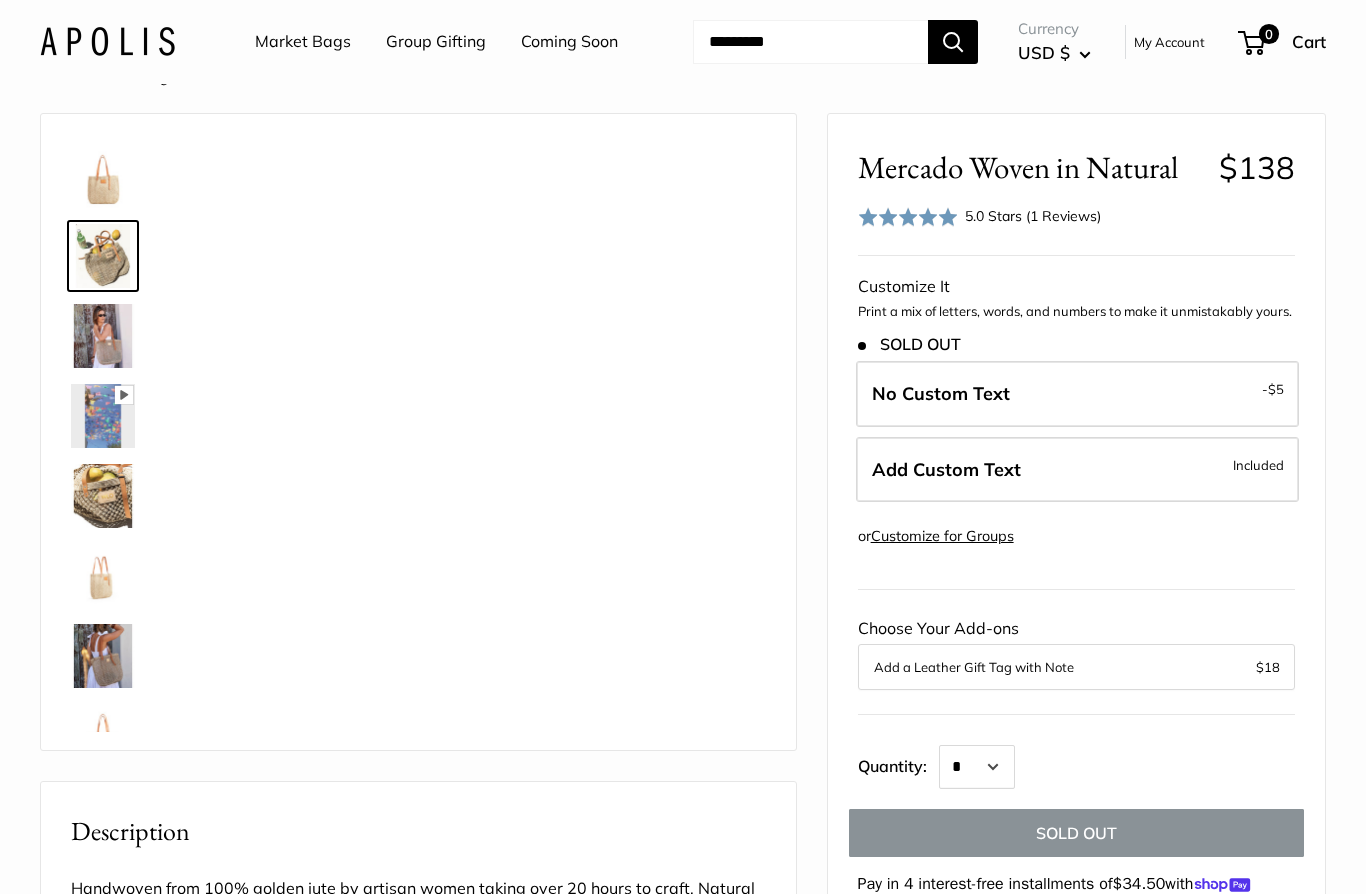 click at bounding box center [103, 256] 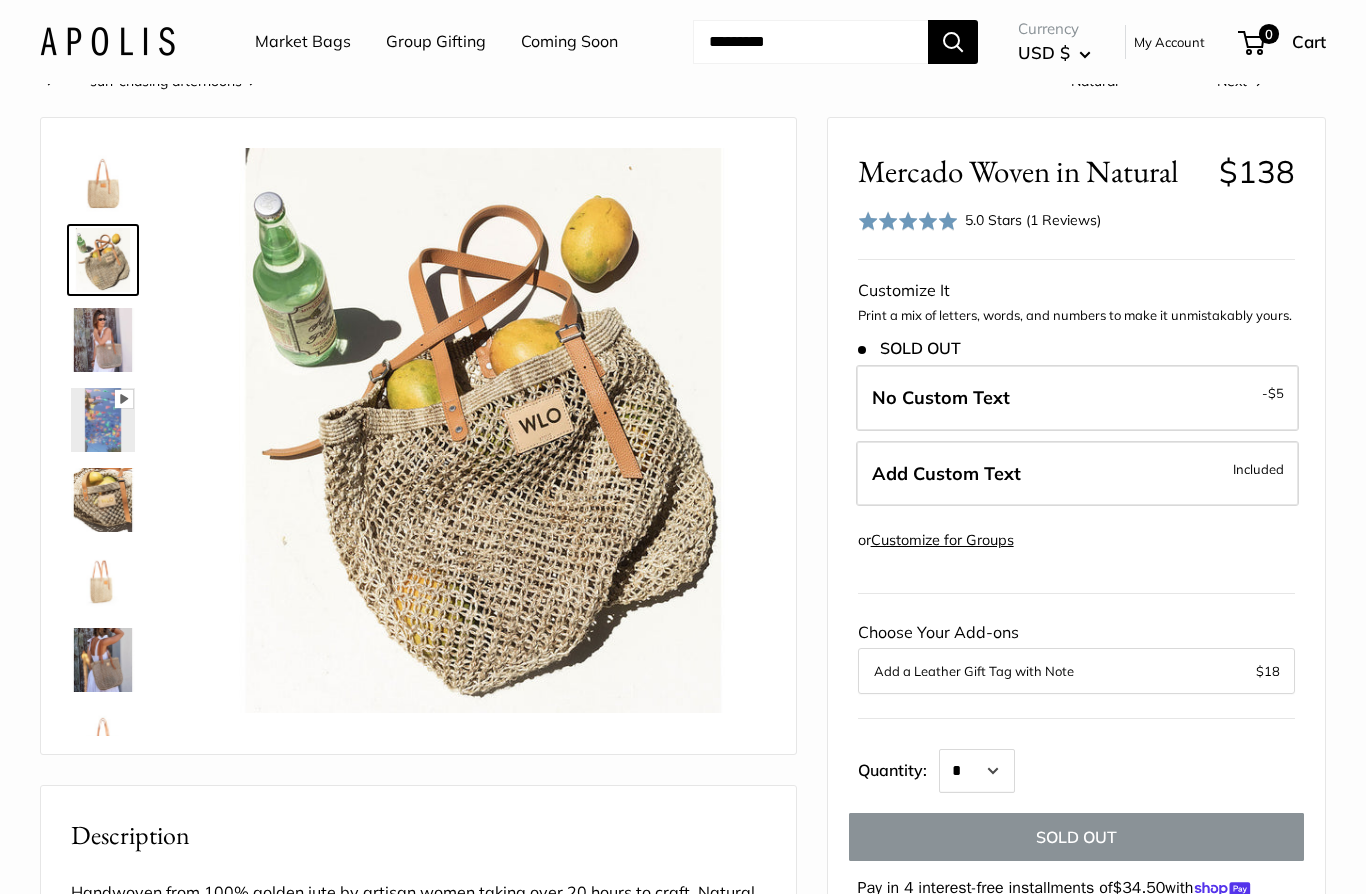 scroll, scrollTop: 0, scrollLeft: 0, axis: both 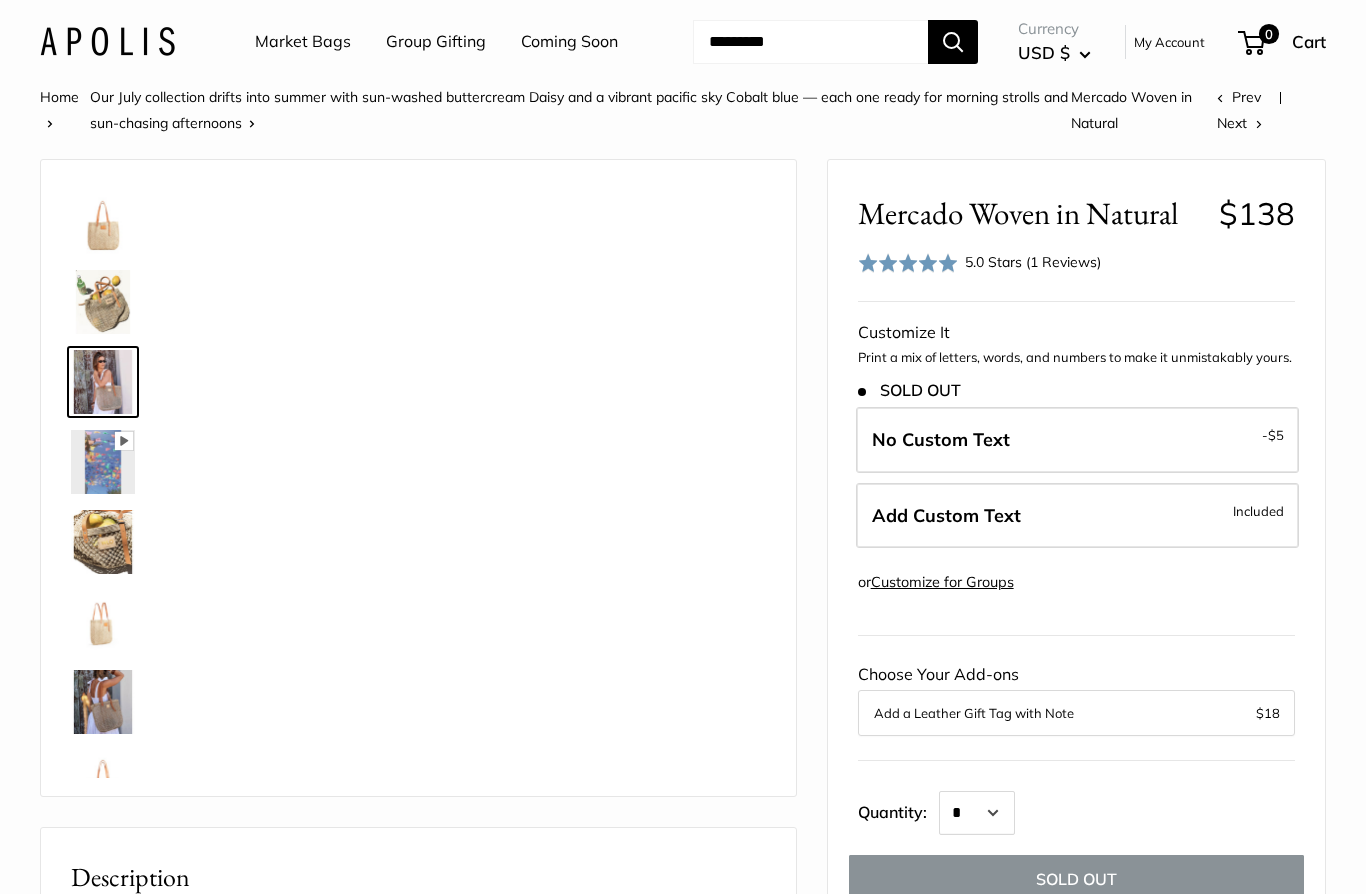 click on "Pause Play % buffered 00:00 Unmute Mute Exit fullscreen Enter fullscreen Play" at bounding box center [483, 472] 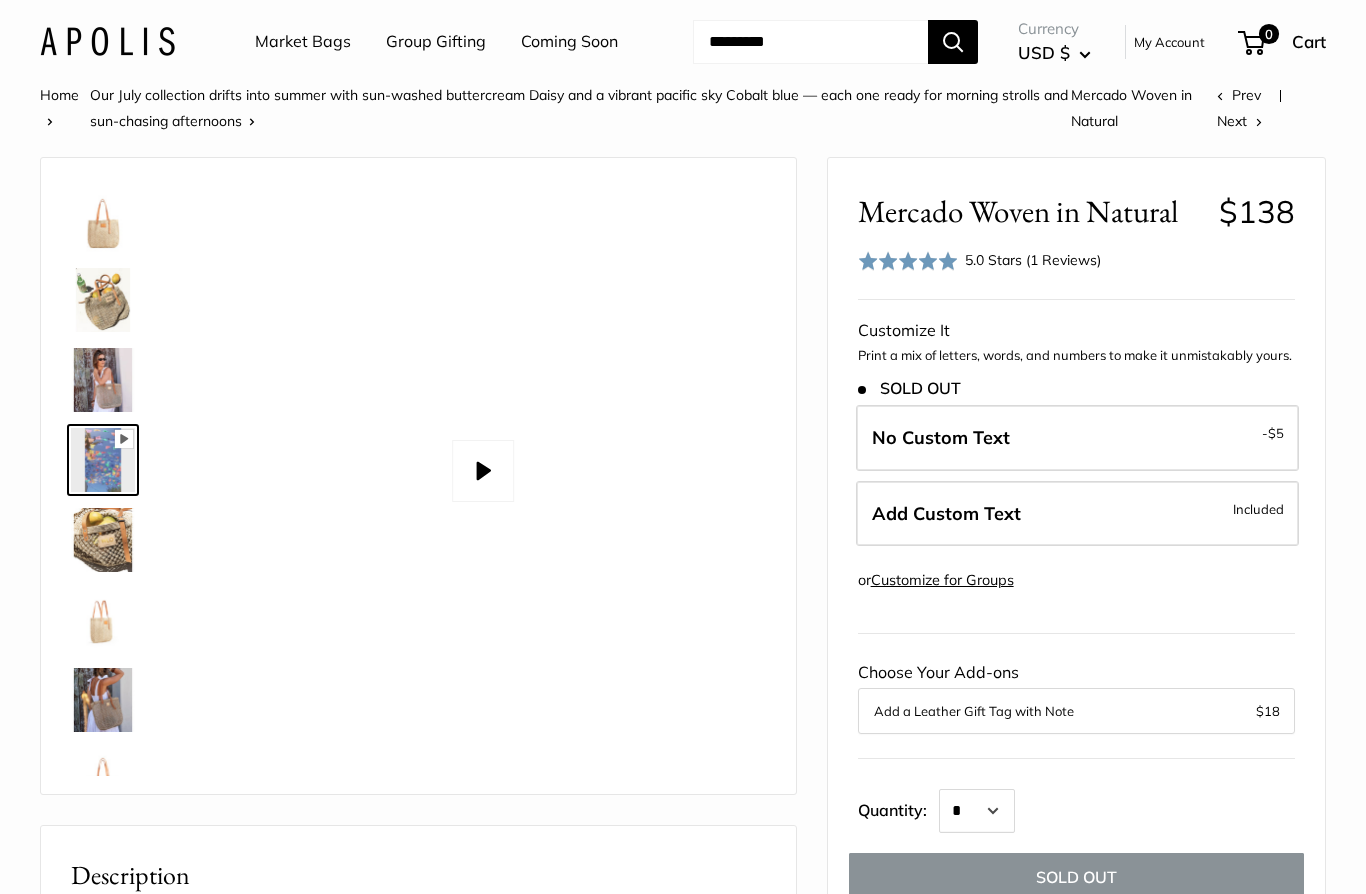 scroll, scrollTop: 0, scrollLeft: 0, axis: both 